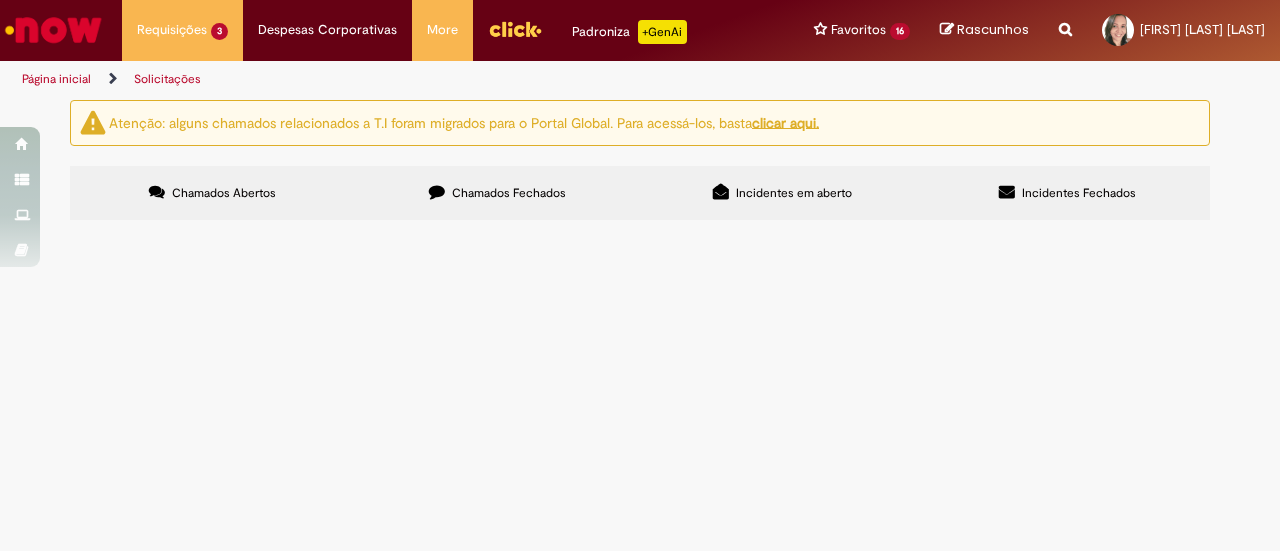 scroll, scrollTop: 0, scrollLeft: 0, axis: both 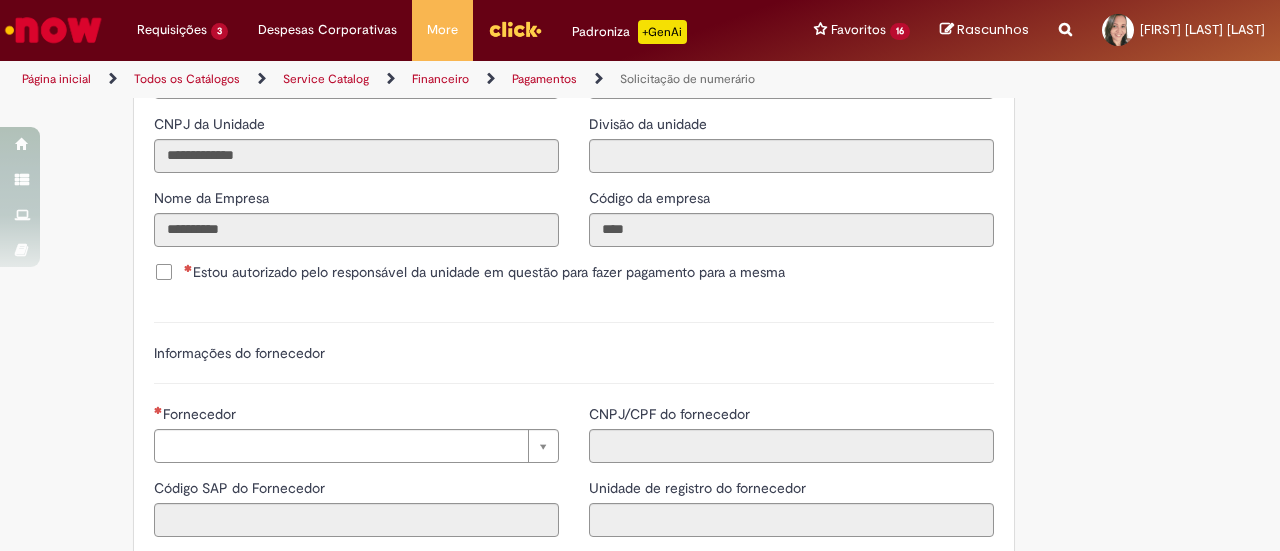 click on "Estou autorizado pelo responsável da unidade em questão para fazer pagamento para a mesma" at bounding box center (484, 272) 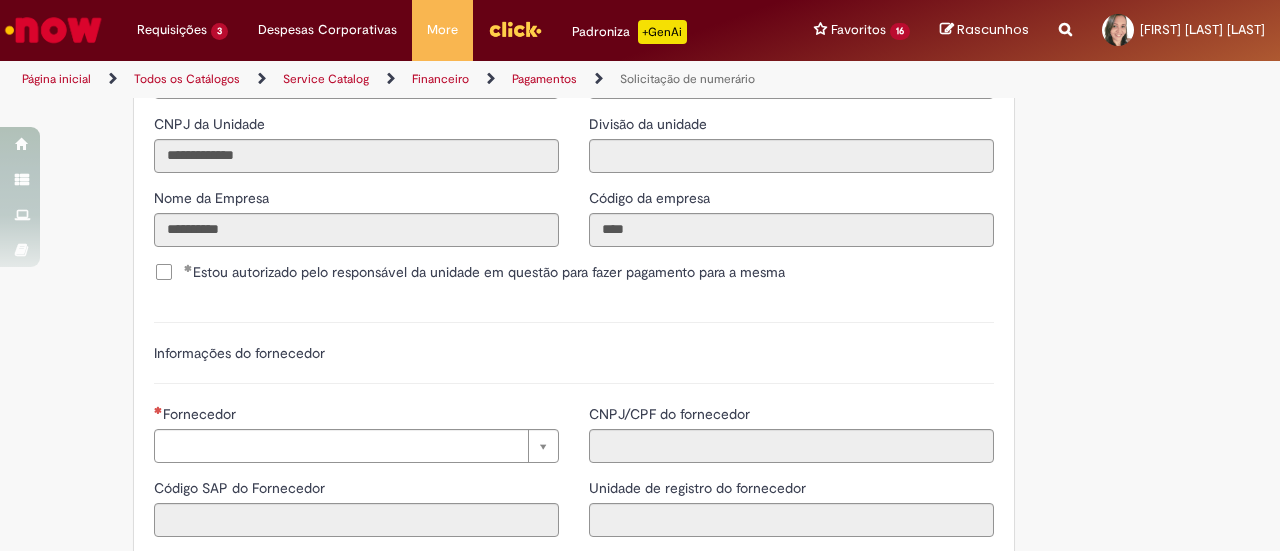 click on "Estou autorizado pelo responsável da unidade em questão para fazer pagamento para a mesma" at bounding box center (484, 272) 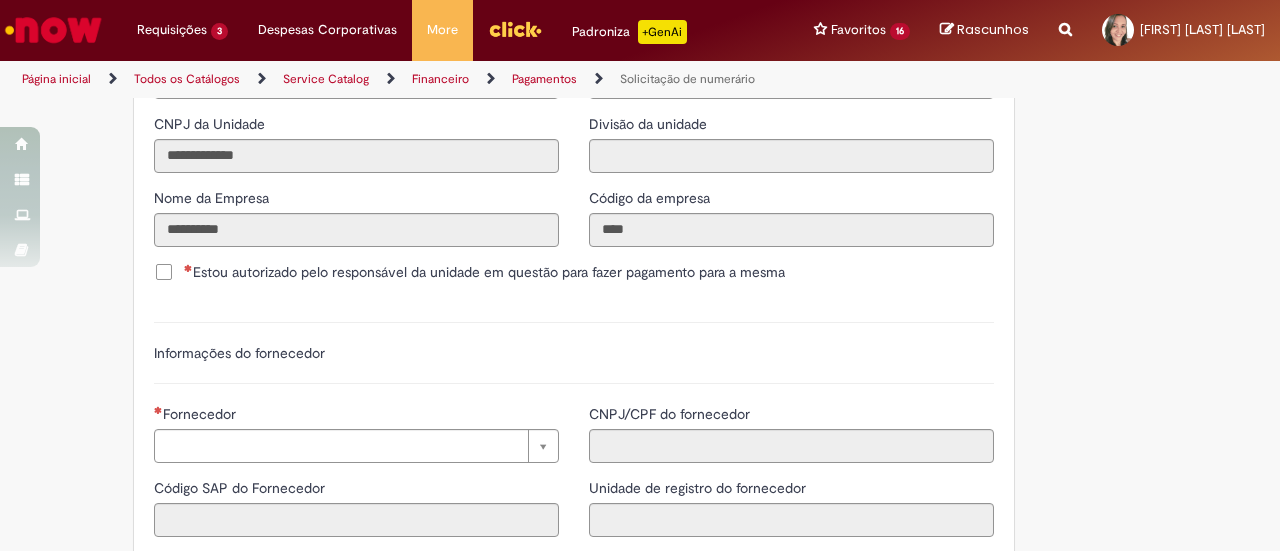 click on "Estou autorizado pelo responsável da unidade em questão para fazer pagamento para a mesma" at bounding box center [484, 272] 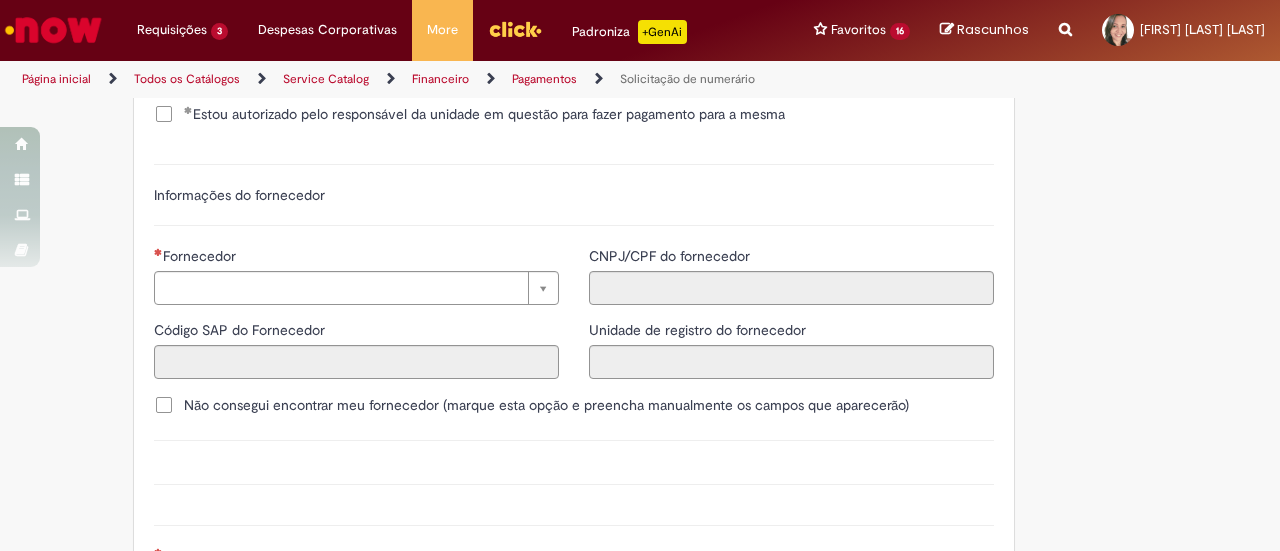 scroll, scrollTop: 2600, scrollLeft: 0, axis: vertical 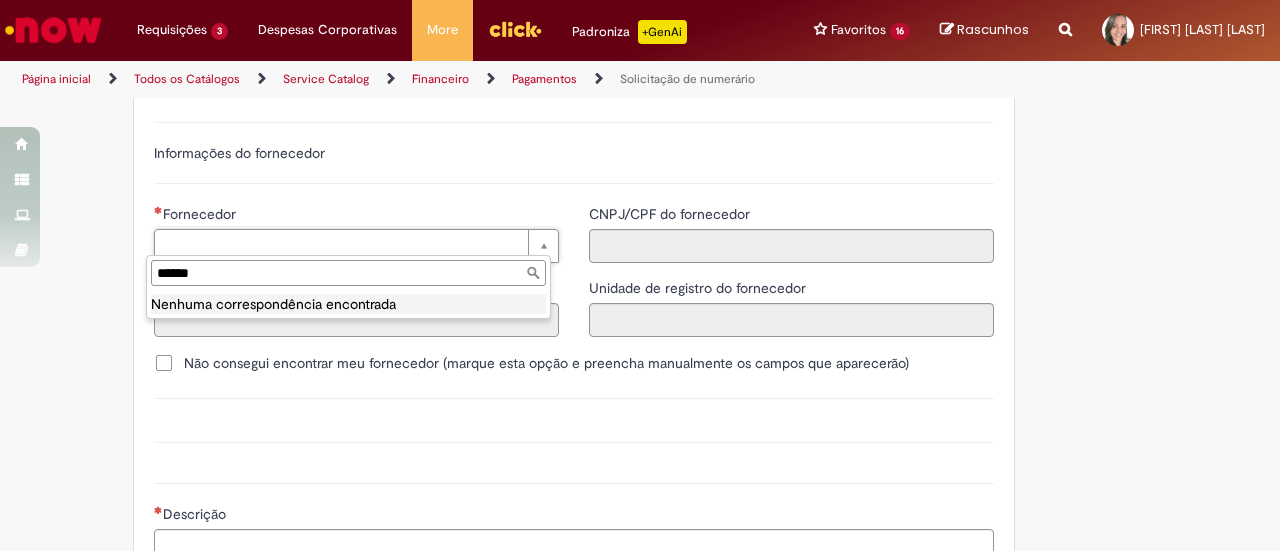 drag, startPoint x: 225, startPoint y: 274, endPoint x: 77, endPoint y: 277, distance: 148.0304 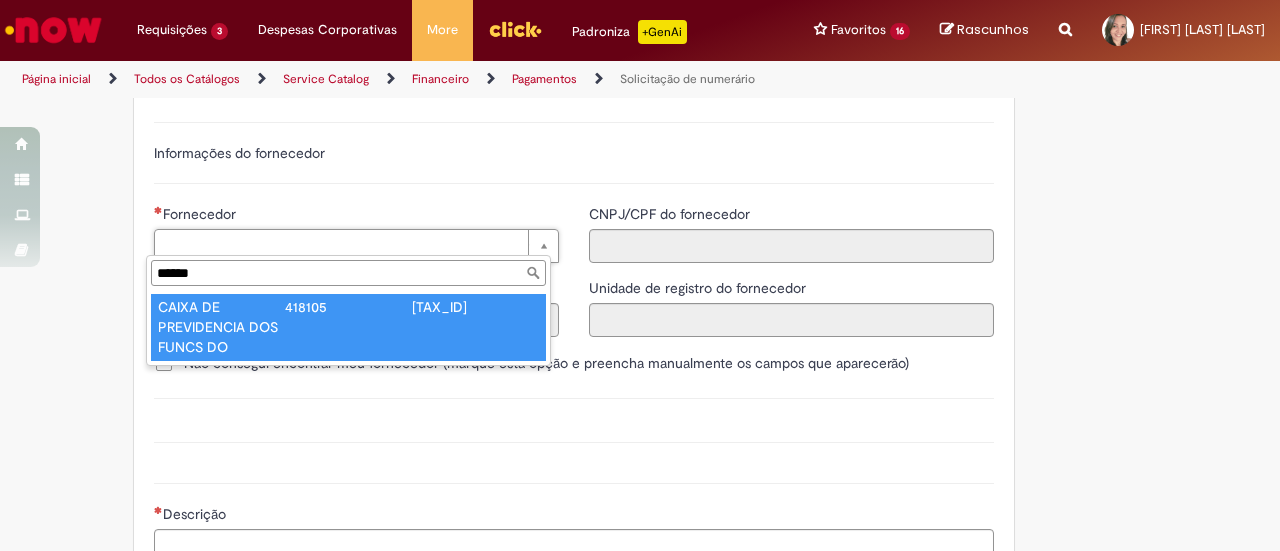 type on "******" 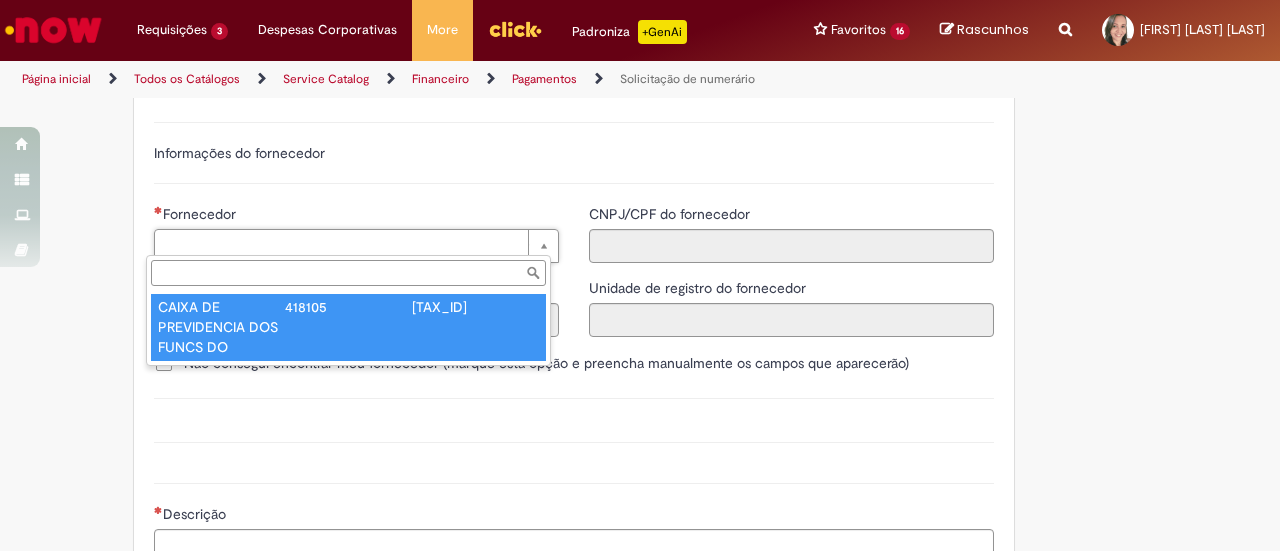 type on "******" 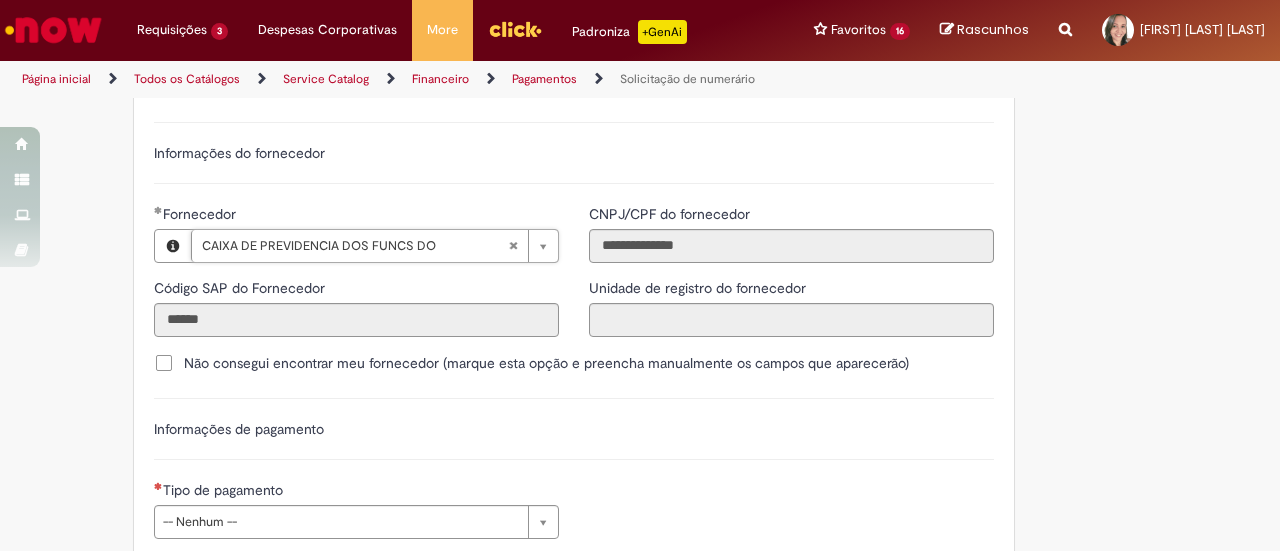 click on "Adicionar a Favoritos
Solicitação de numerário
Oferta para pagamentos em moeda nacional (BRL) que não caracterizem prestações de serviço, despesas operacionais ou suprimentos.
Orientações:
* SNS abertas de  Unidades tombadas  para o S4 Hana em nome de terceiros sem ID próprio Ambev (99....)  não poderão  ser atendidas por  limitação sistêmica.
*Após aprovação do chamado nossa automação roda nos horários:   >  9h, 10h, 13h, 15h, 18h.
* Para que a solicitação prossiga a etapa de Validação é necessário que o campo  "Favorecido"  tenha inserido um par interno (ID próprio Ambev) para que o Workday consiga ler a hierarquia de aprovação dele no SAP Hana.
Nesse sentido, ofertas abertas que tenham terceiros como Favorecidos  não poderão cumprir fluxo.
* A interface do sistema lê exclusivamente  as informações inseridas na solicitação" at bounding box center [542, -692] 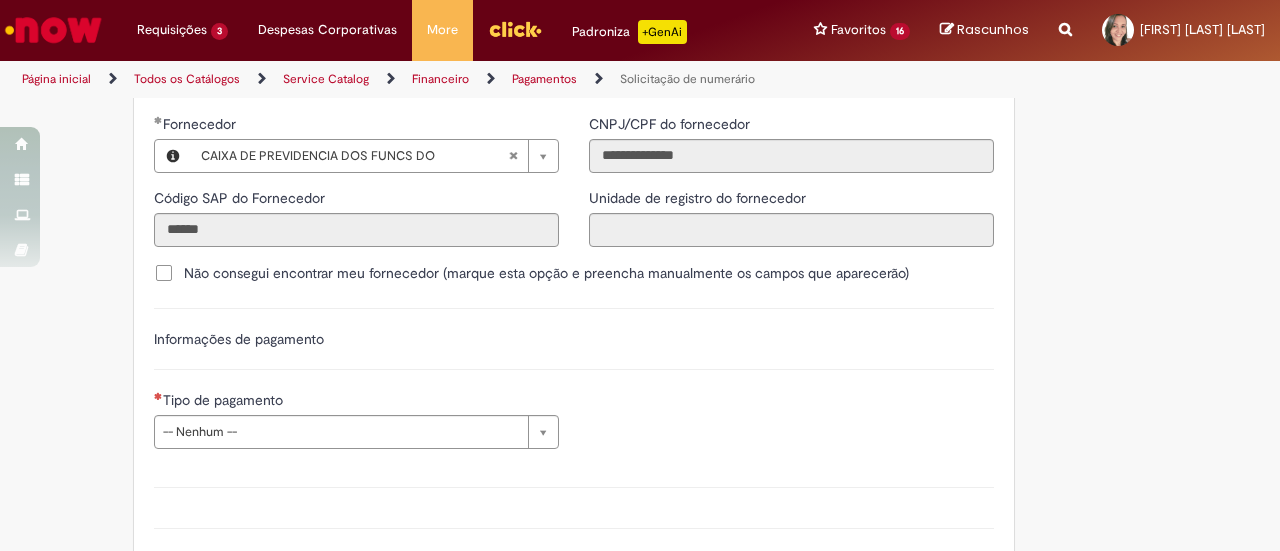 scroll, scrollTop: 2800, scrollLeft: 0, axis: vertical 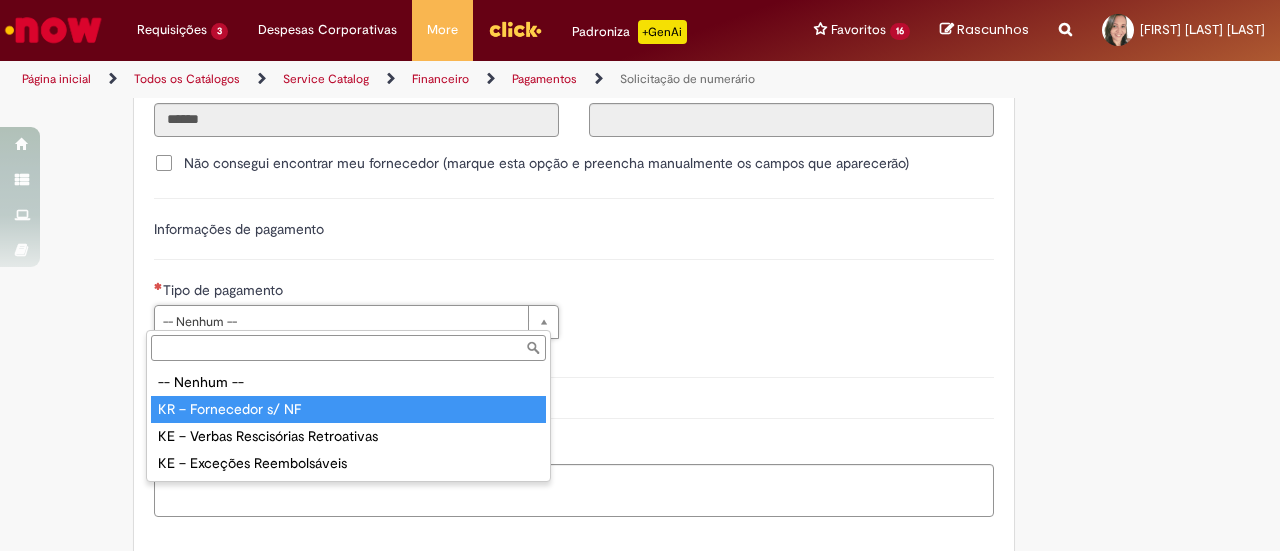 type on "**********" 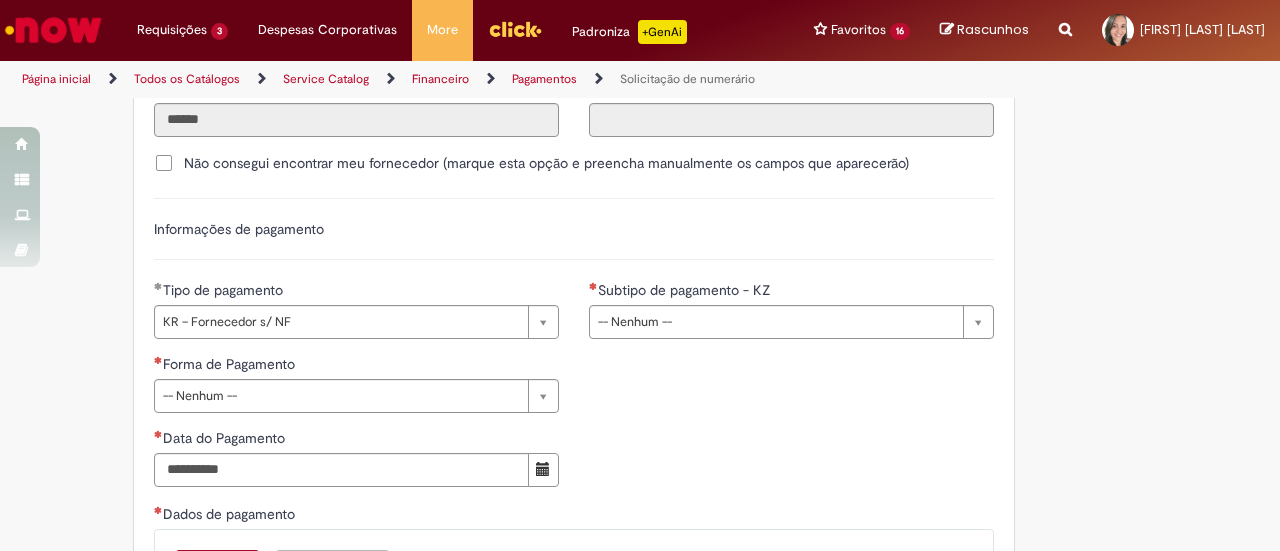 click on "**********" at bounding box center (574, 428) 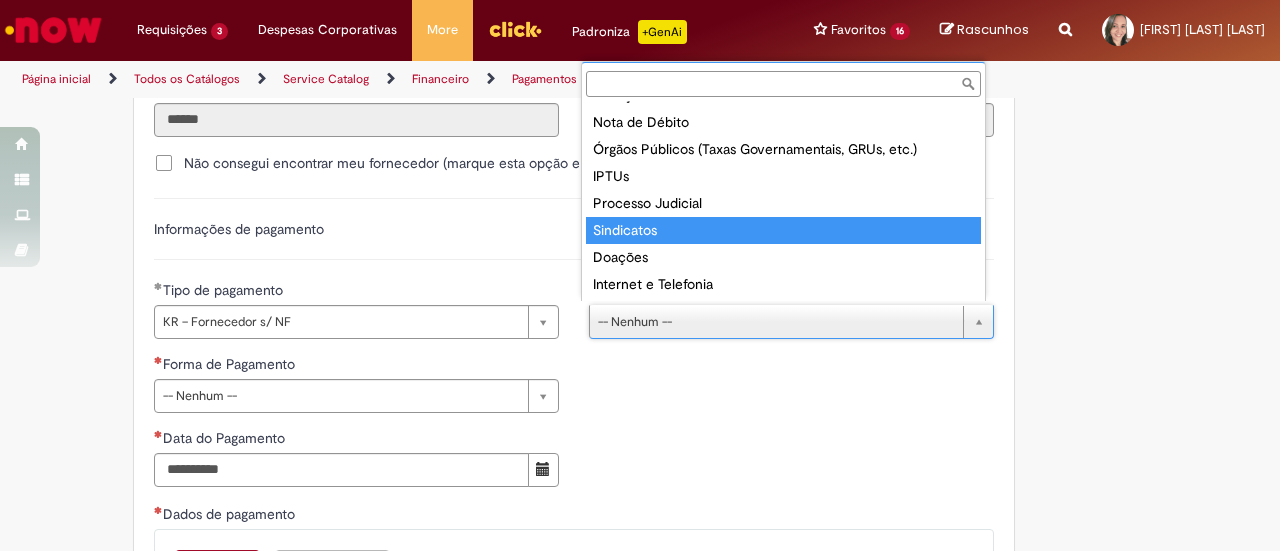 scroll, scrollTop: 166, scrollLeft: 0, axis: vertical 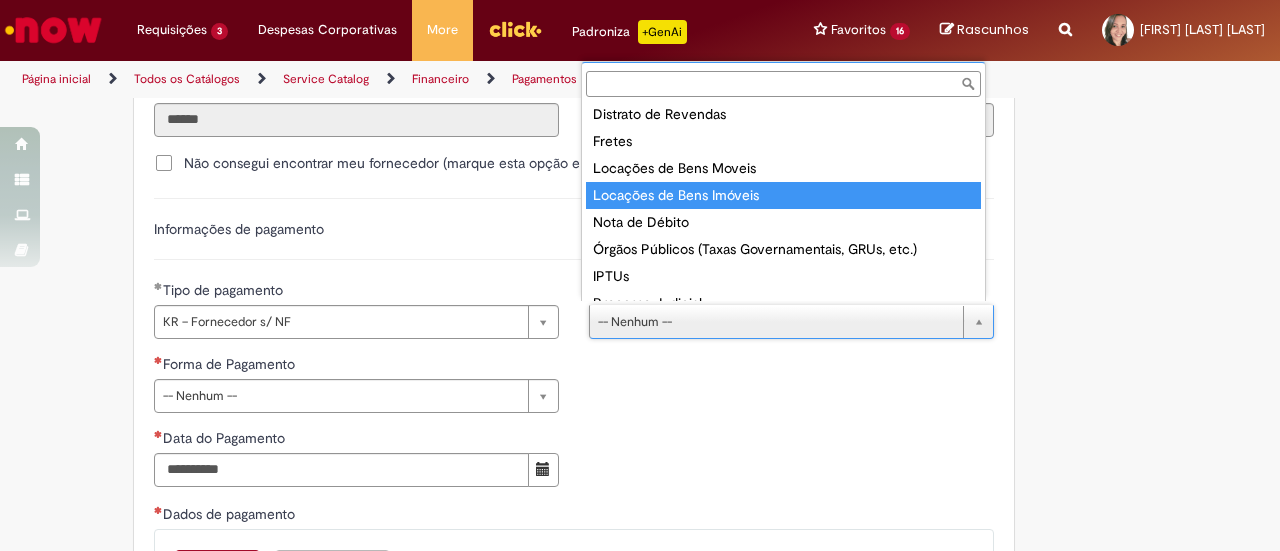 type on "**********" 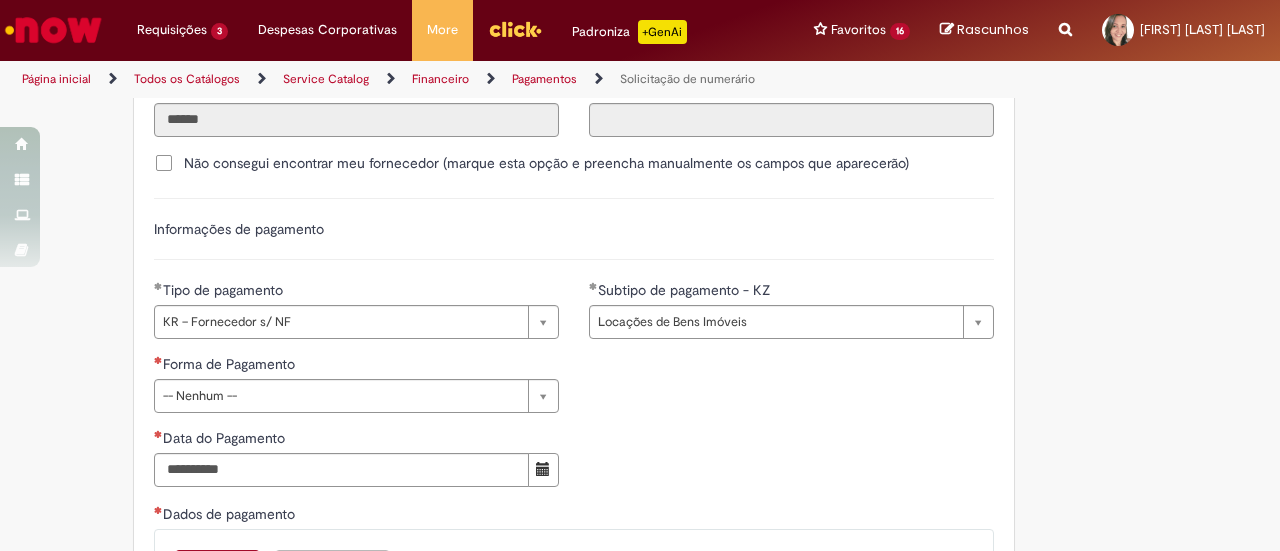 click on "Informações de pagamento" at bounding box center [574, 239] 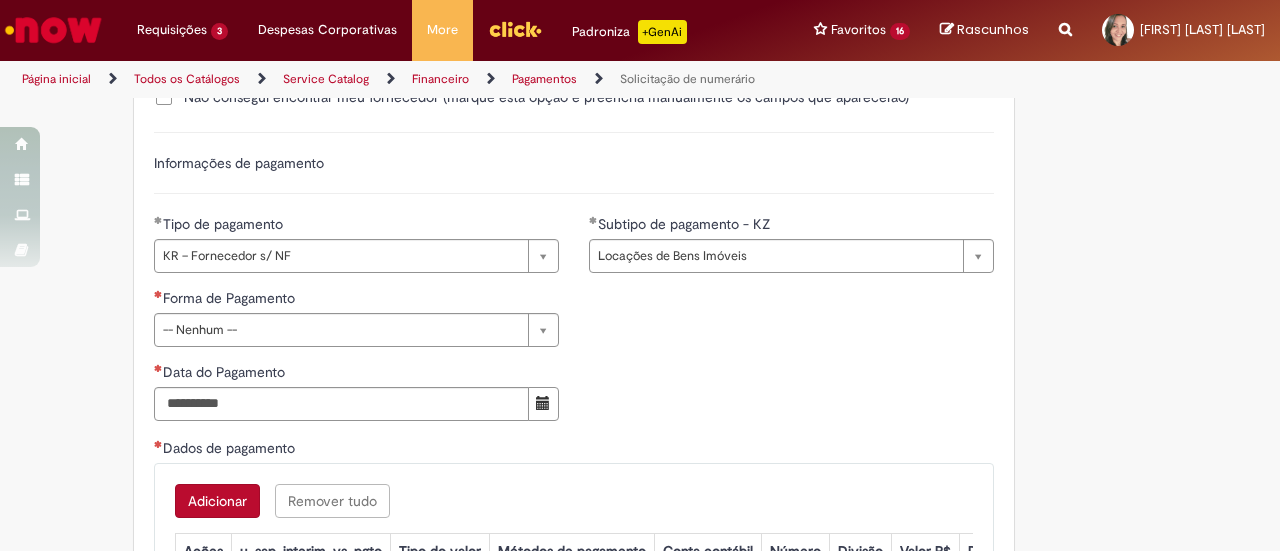 scroll, scrollTop: 2900, scrollLeft: 0, axis: vertical 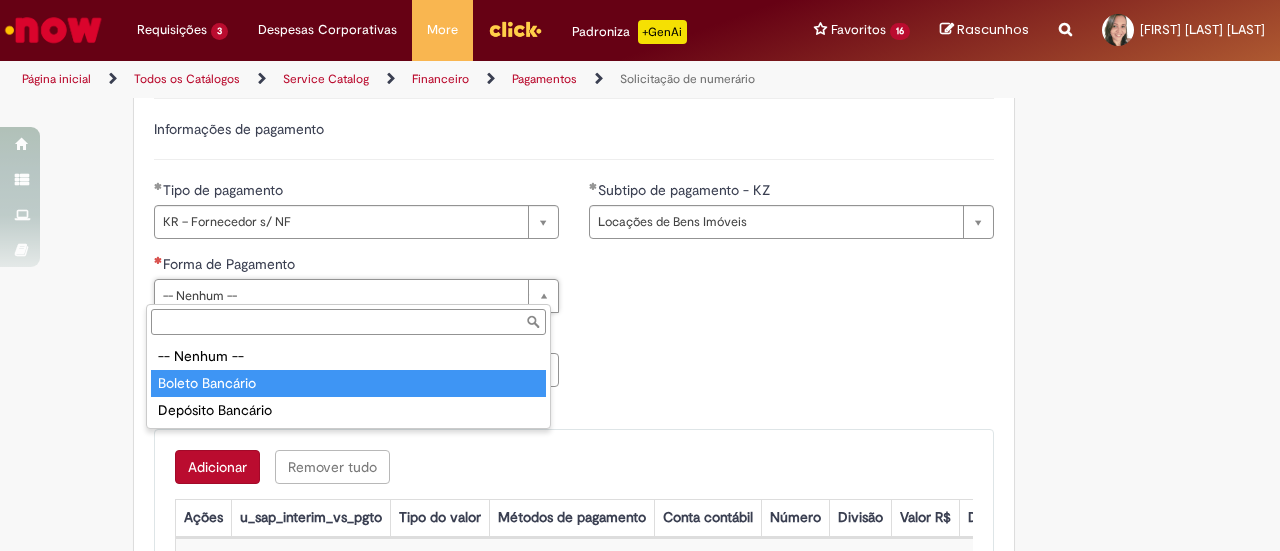 type on "**********" 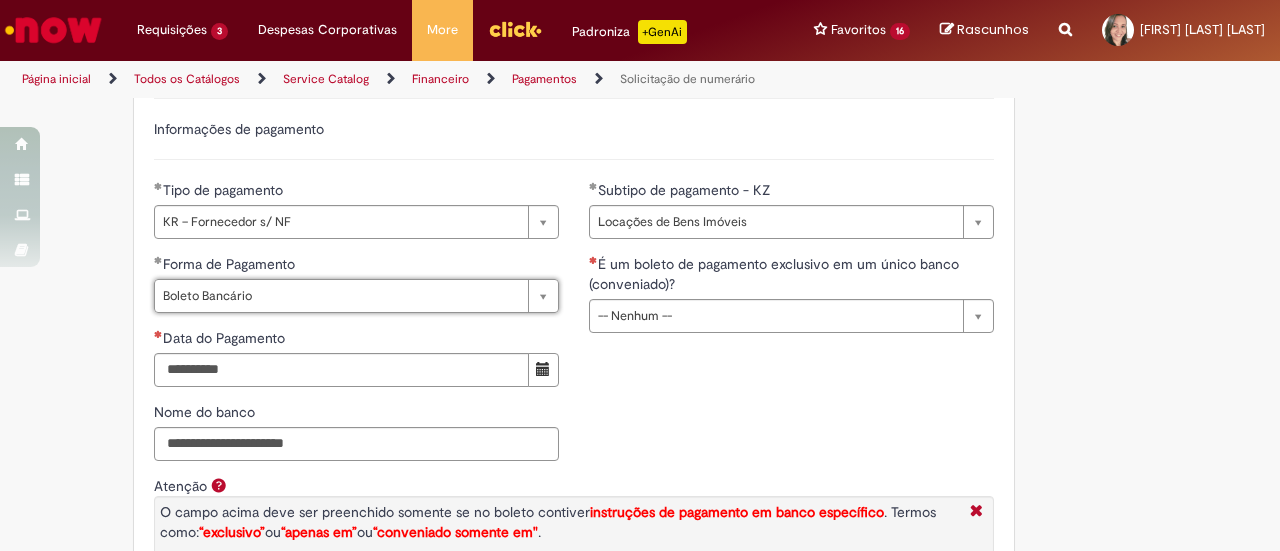 click on "**********" at bounding box center [574, 365] 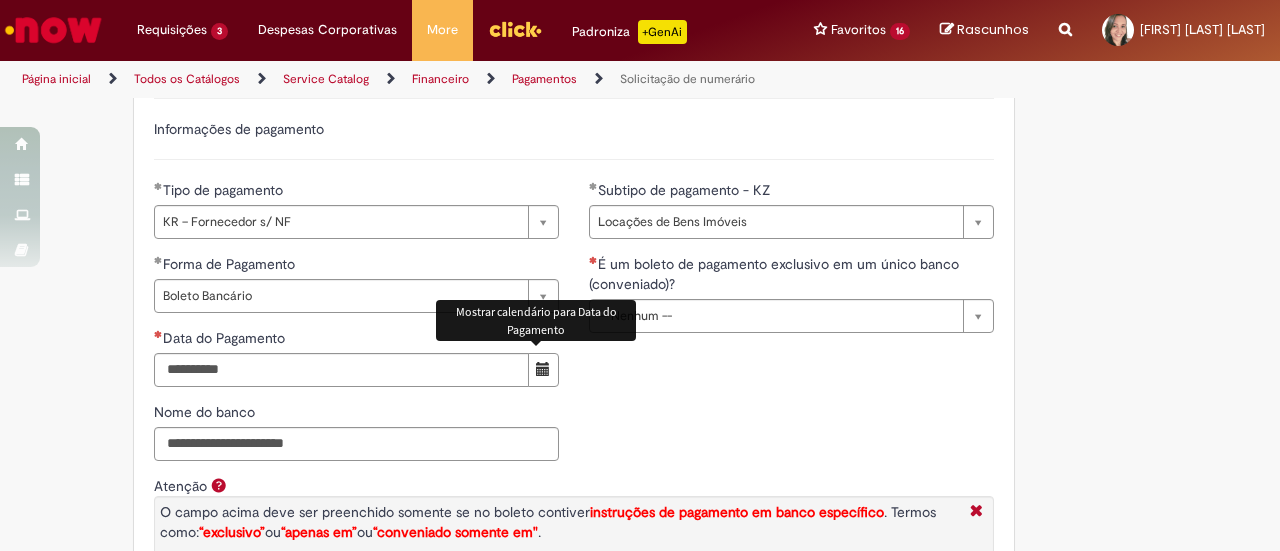 click at bounding box center (543, 370) 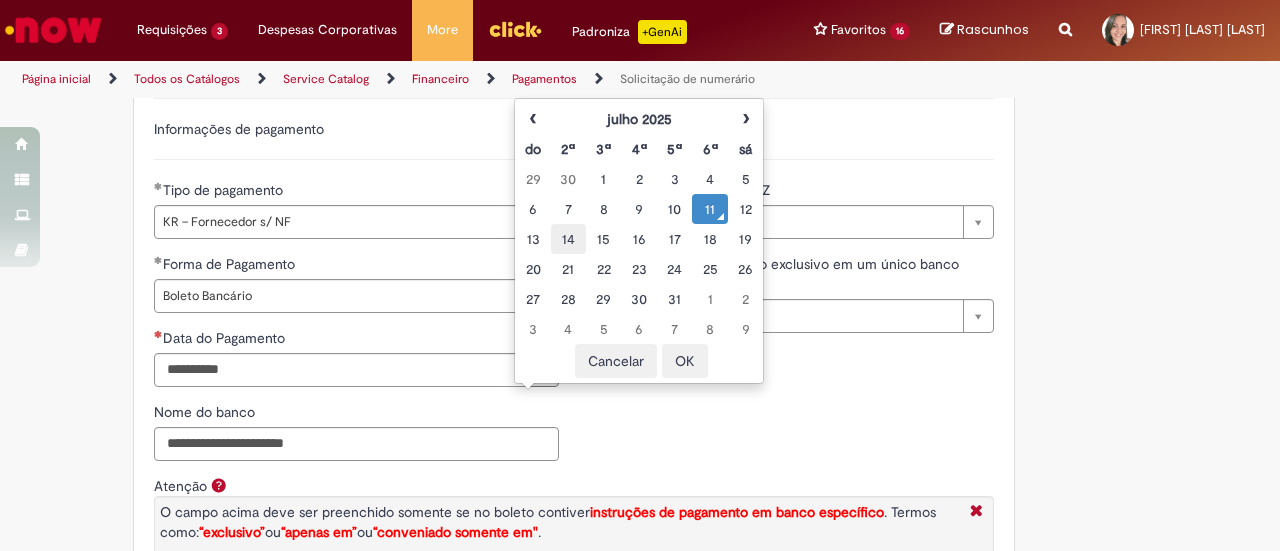 click on "14" at bounding box center [568, 239] 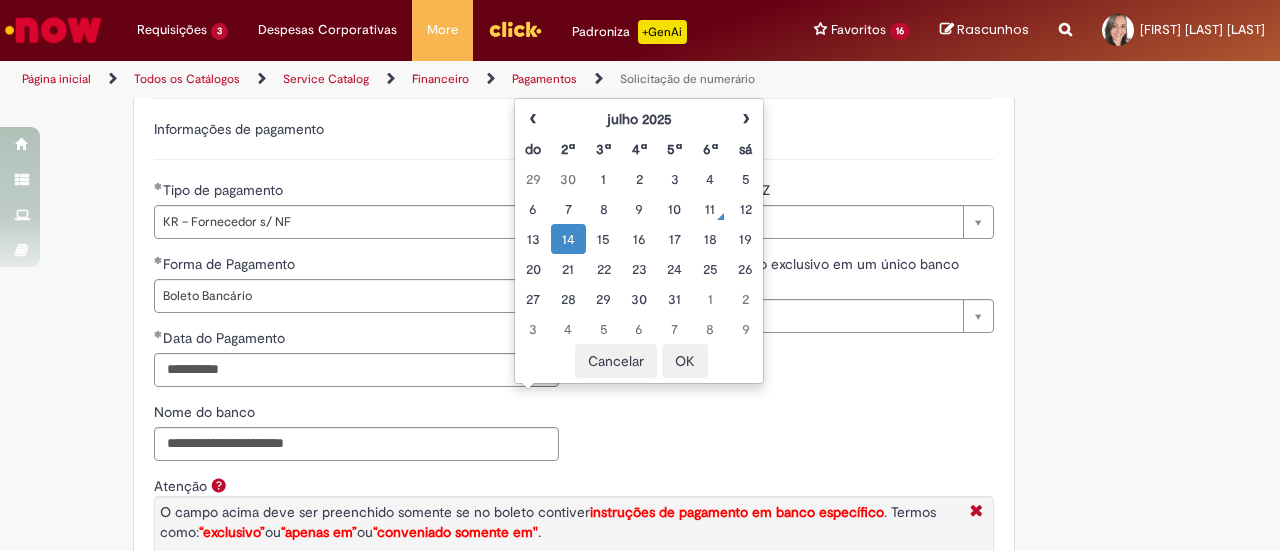 click on "**********" at bounding box center [574, 365] 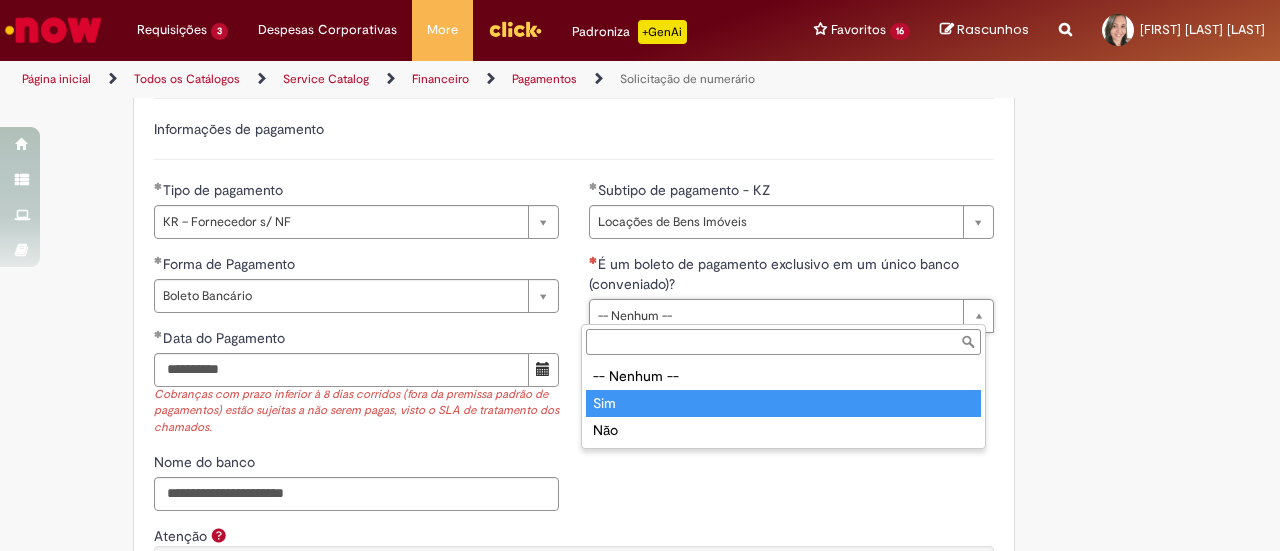 type on "***" 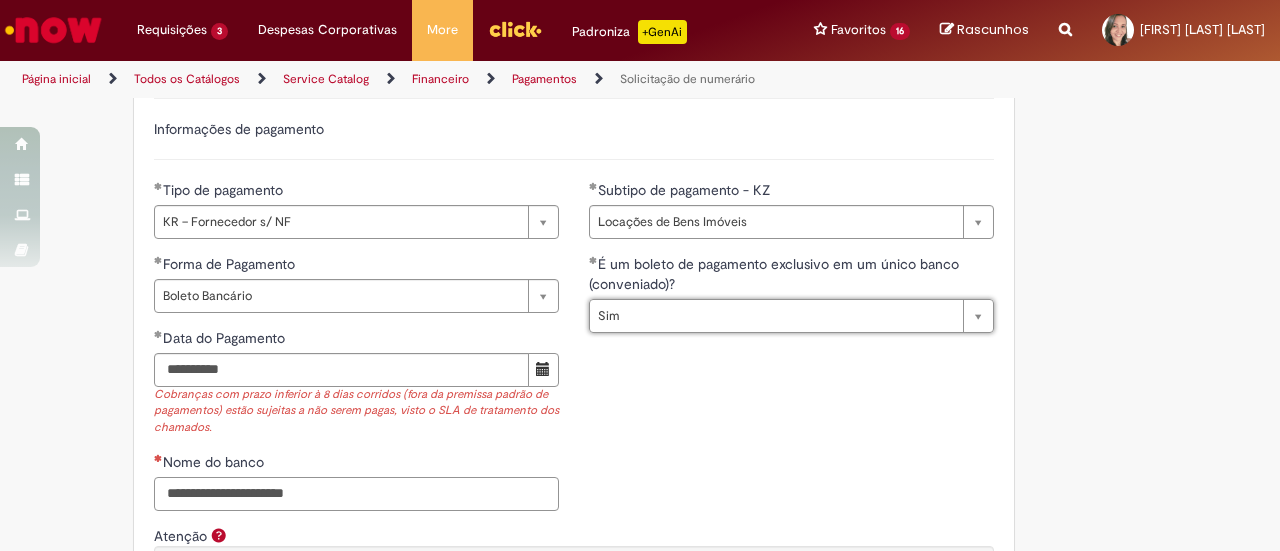click on "Nome do banco" at bounding box center [356, 494] 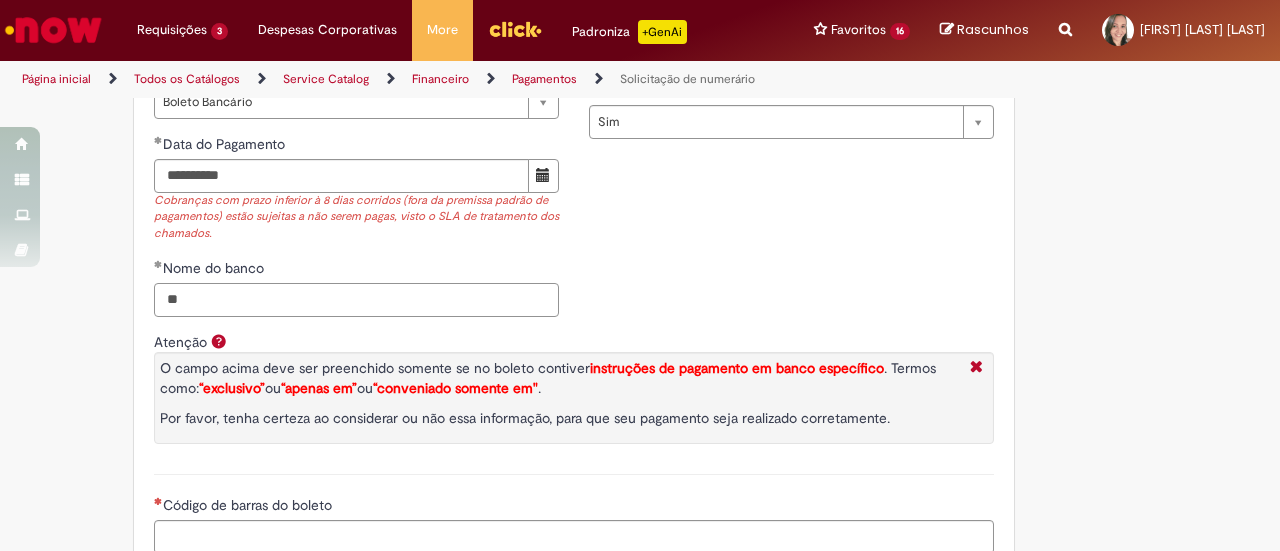 scroll, scrollTop: 3100, scrollLeft: 0, axis: vertical 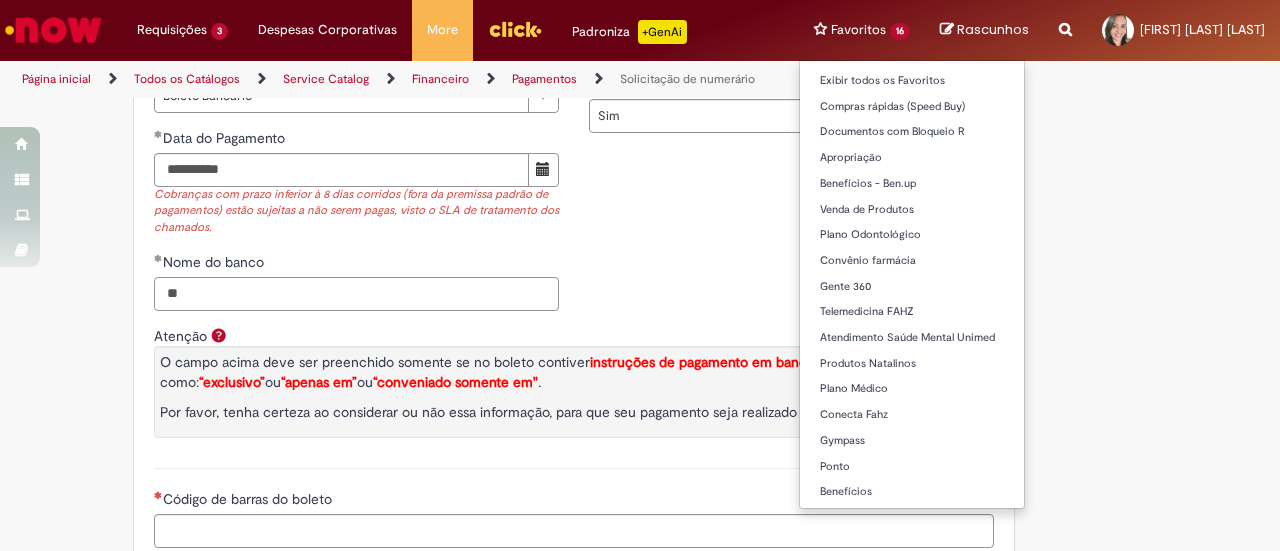 type on "**" 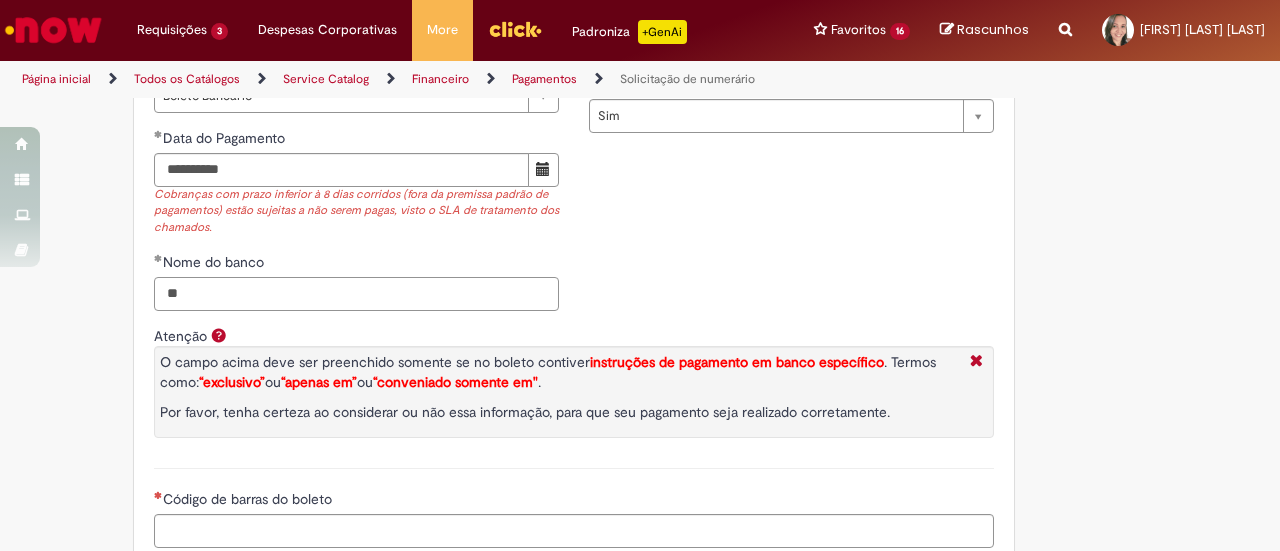 click on "**" at bounding box center (356, 294) 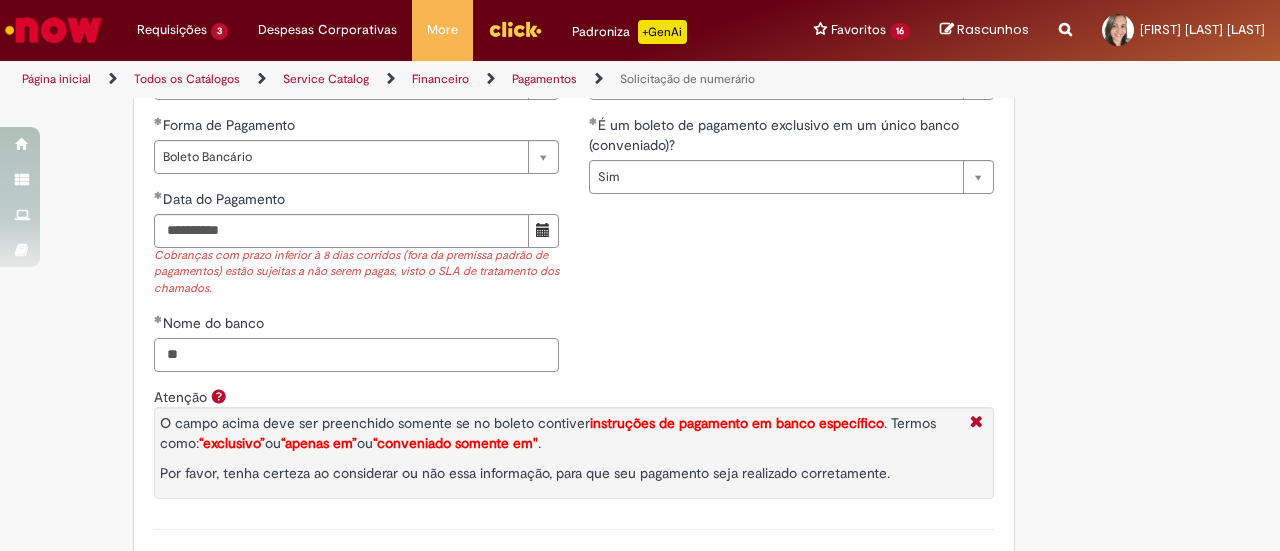 scroll, scrollTop: 3000, scrollLeft: 0, axis: vertical 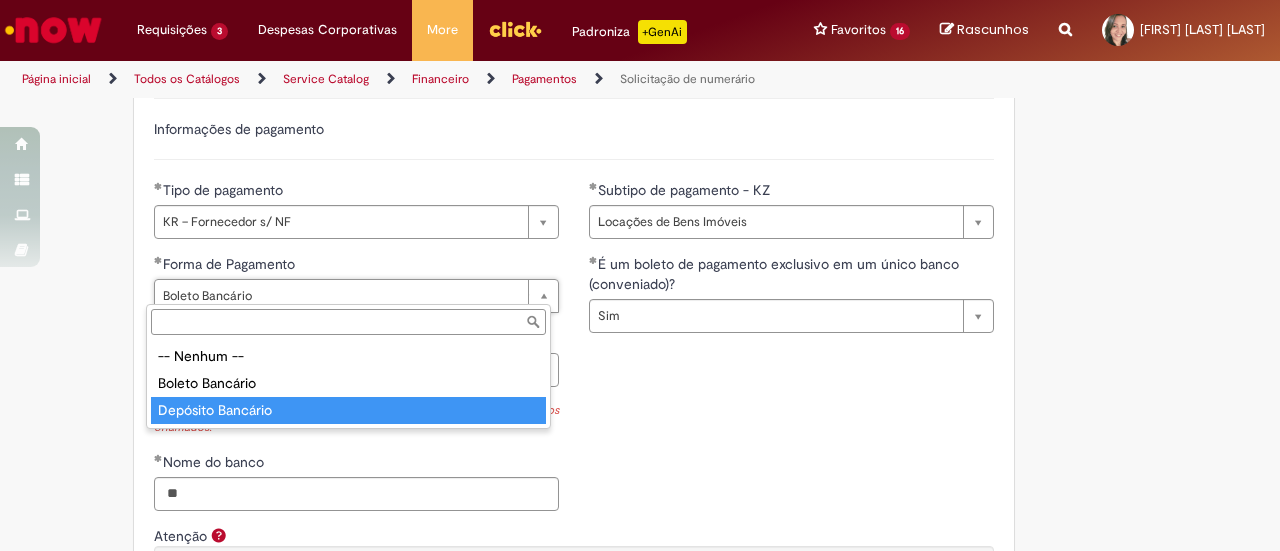 type on "**********" 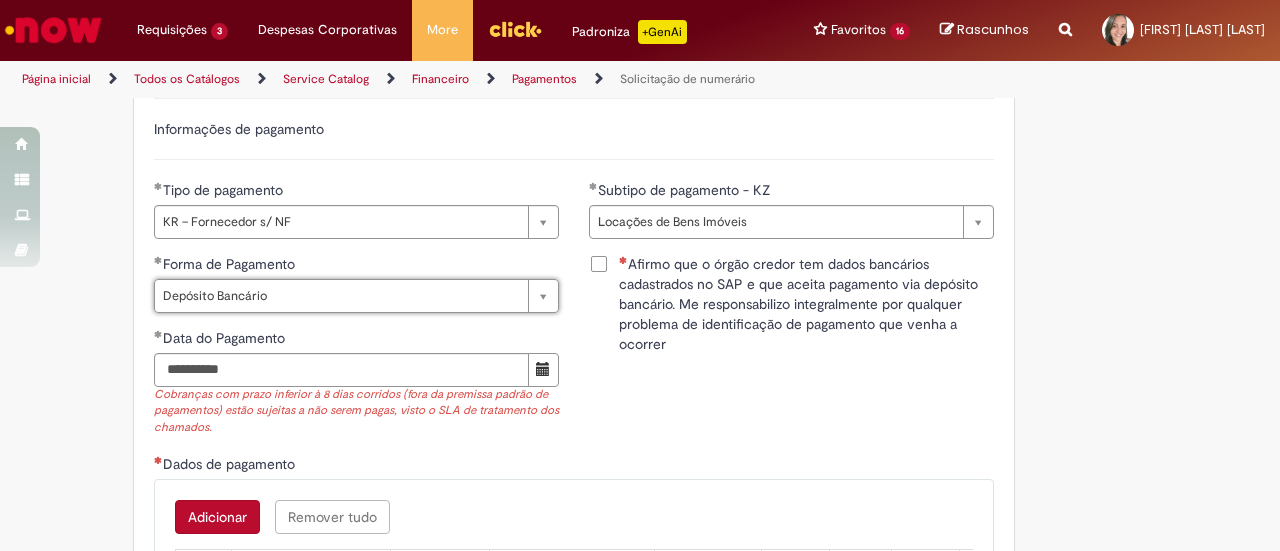 scroll, scrollTop: 0, scrollLeft: 97, axis: horizontal 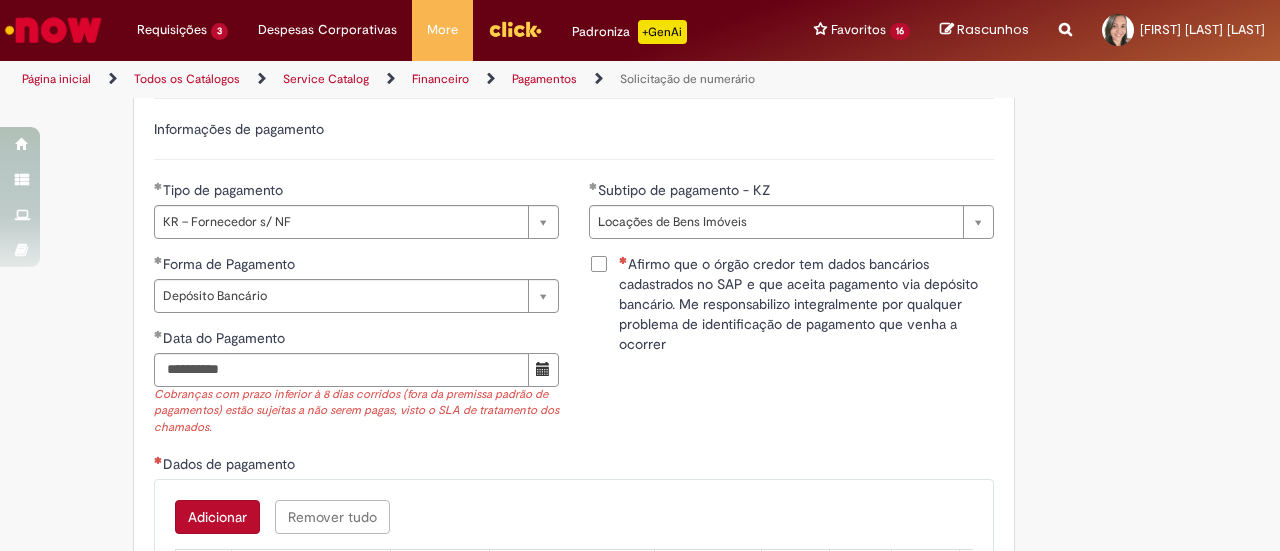 click on "Afirmo que o órgão credor tem dados bancários cadastrados no SAP e que aceita pagamento via depósito bancário. Me responsabilizo integralmente por qualquer problema de identificação de pagamento que venha a ocorrer" at bounding box center (806, 304) 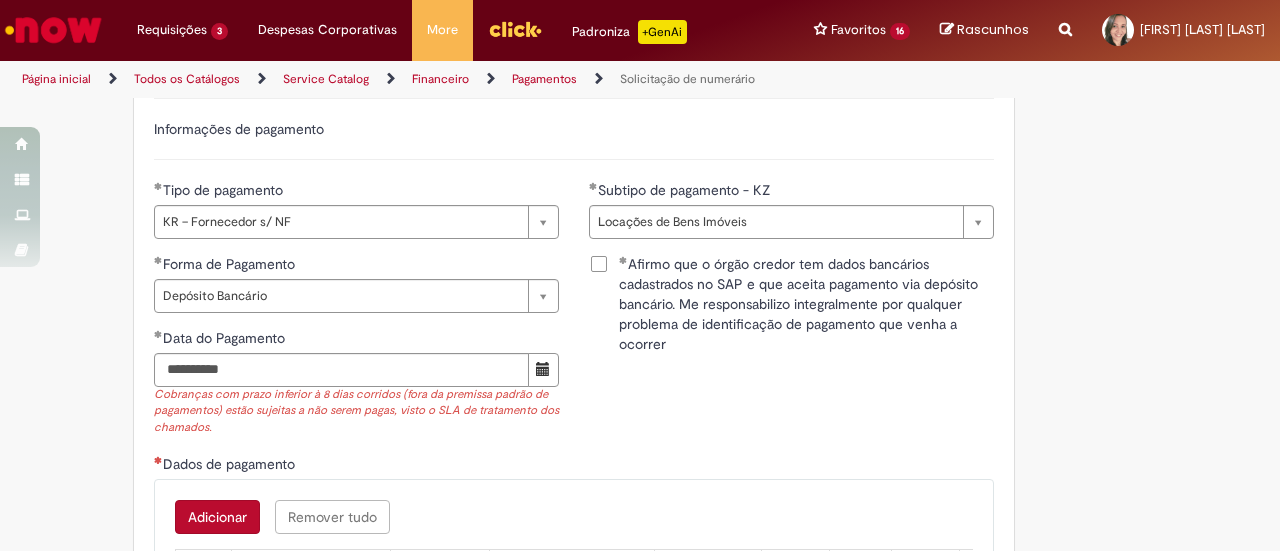 click on "**********" at bounding box center [791, 314] 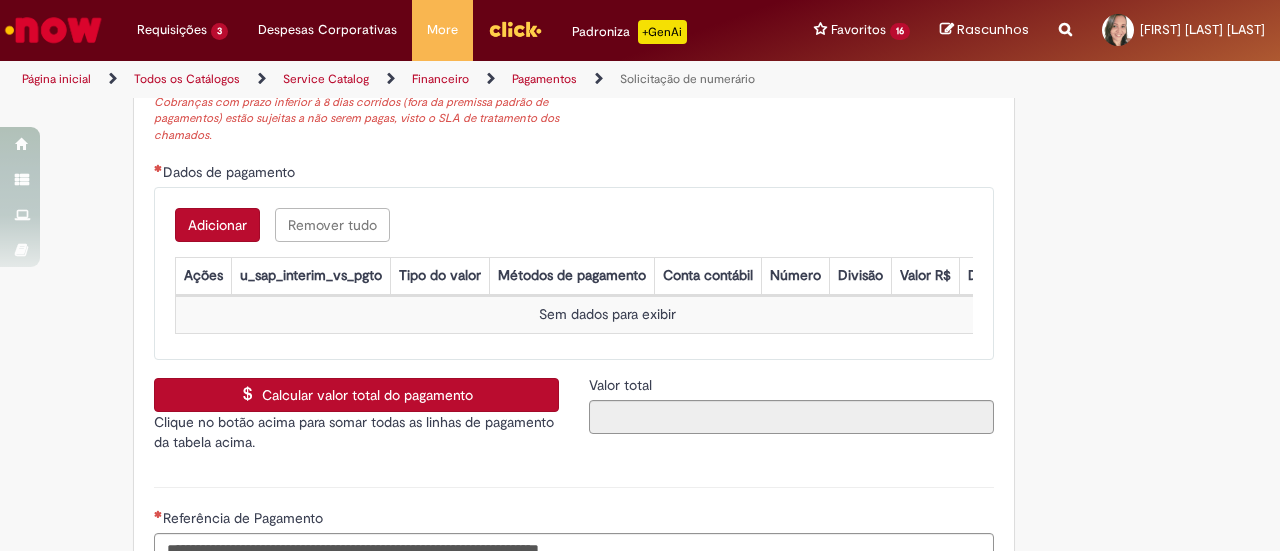 scroll, scrollTop: 3200, scrollLeft: 0, axis: vertical 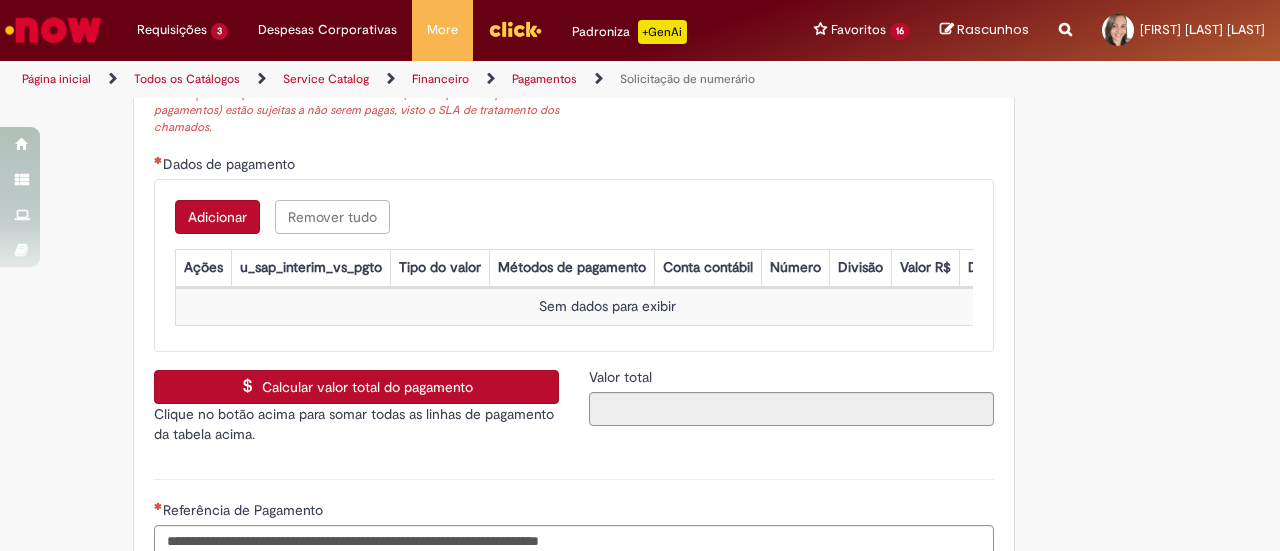 click on "Adicionar" at bounding box center [217, 217] 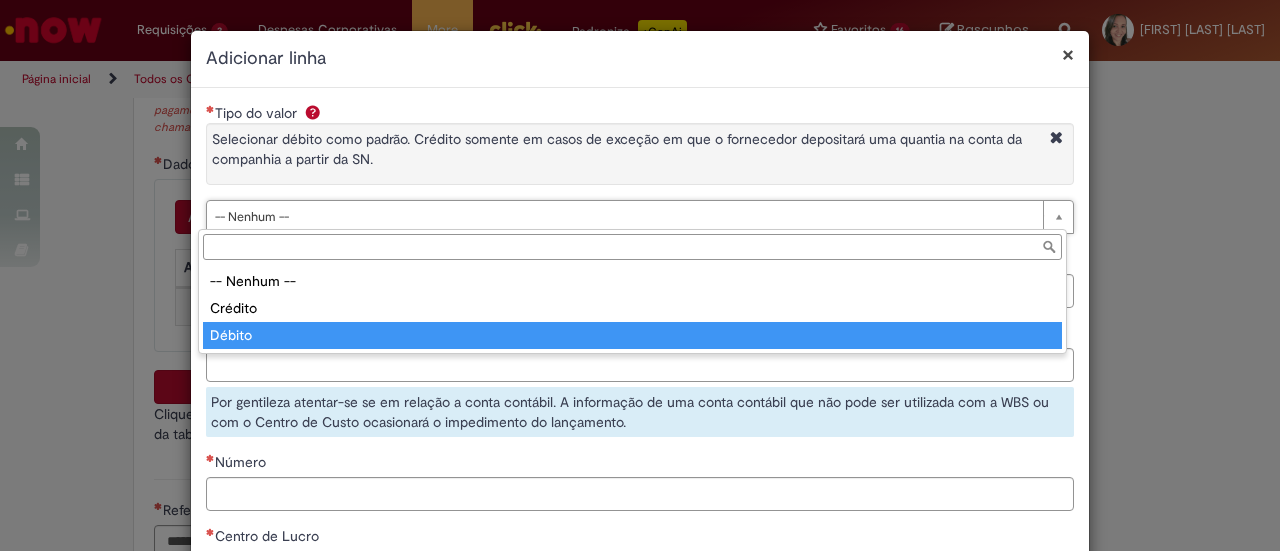 type on "******" 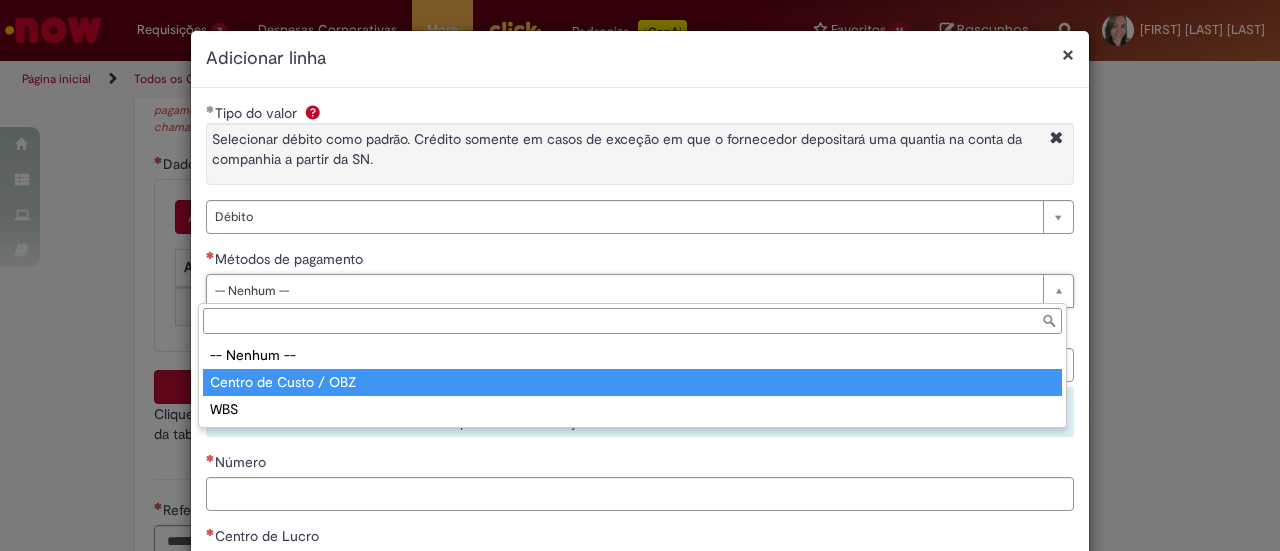 type on "**********" 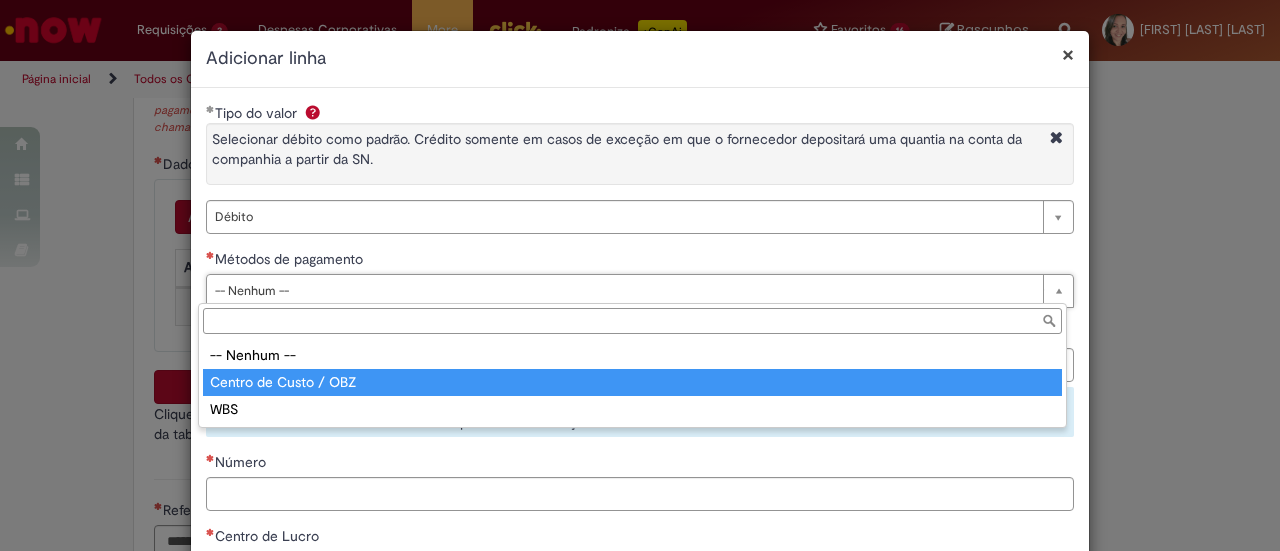 select on "*" 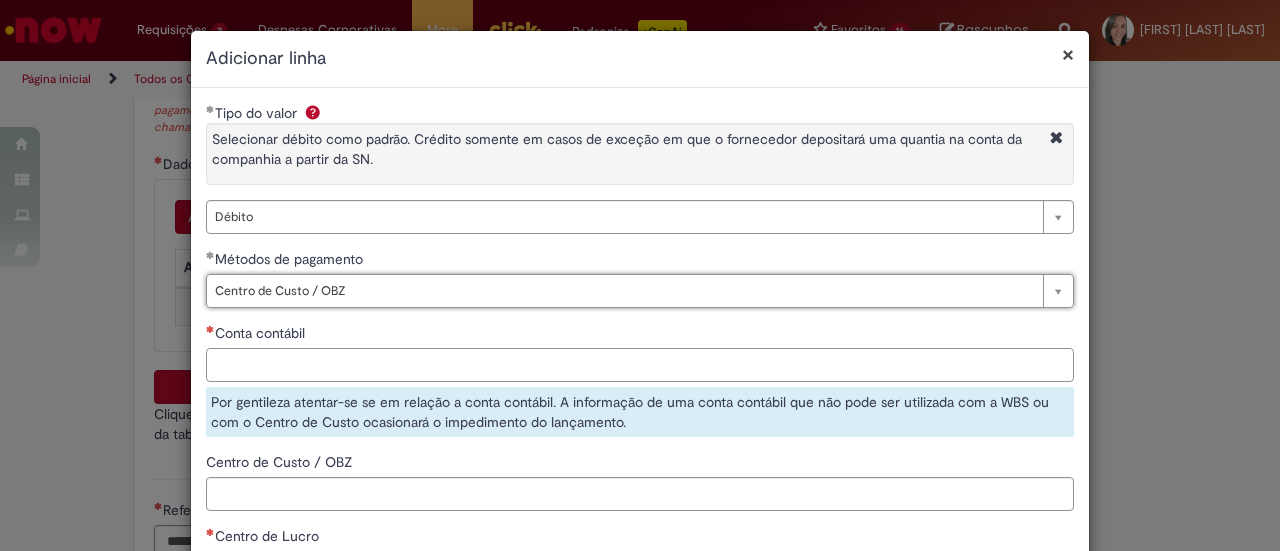 click on "Conta contábil" at bounding box center (640, 365) 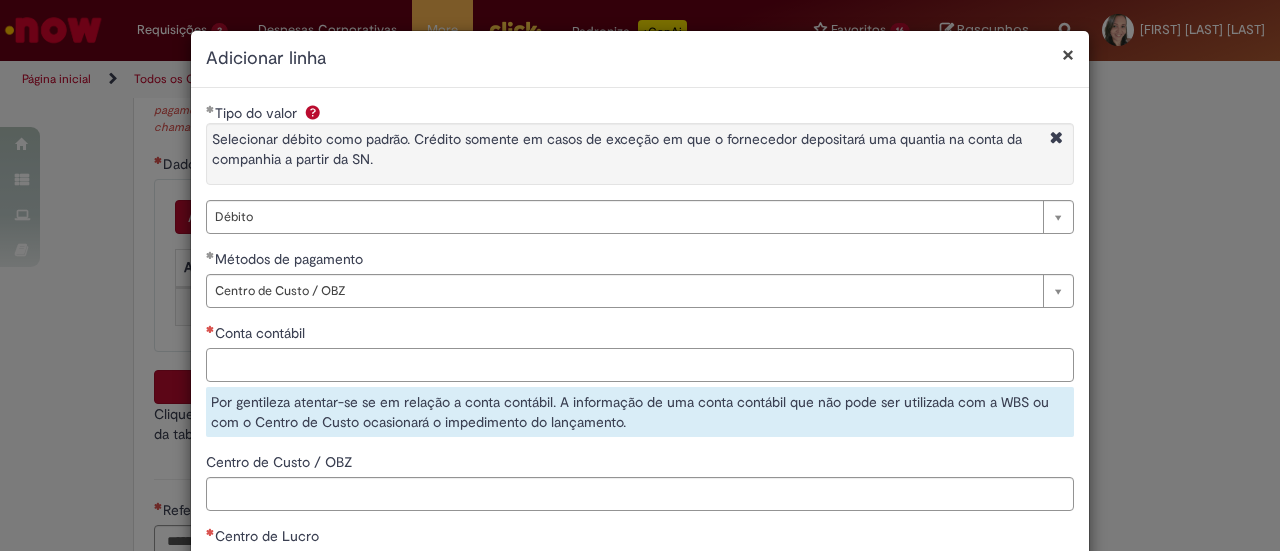 paste on "********" 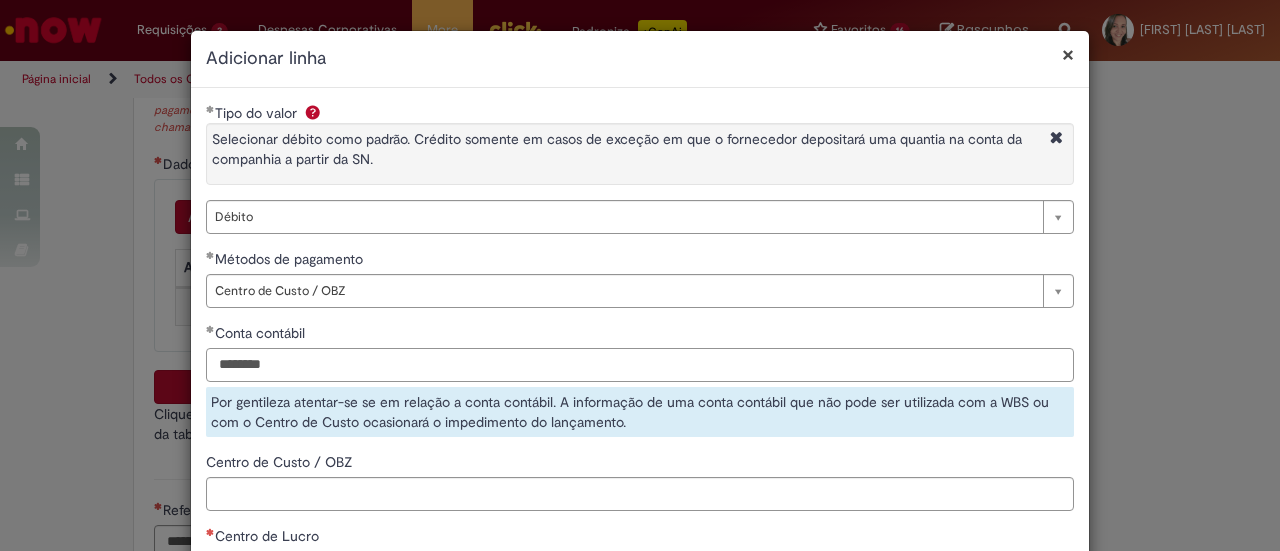 type on "********" 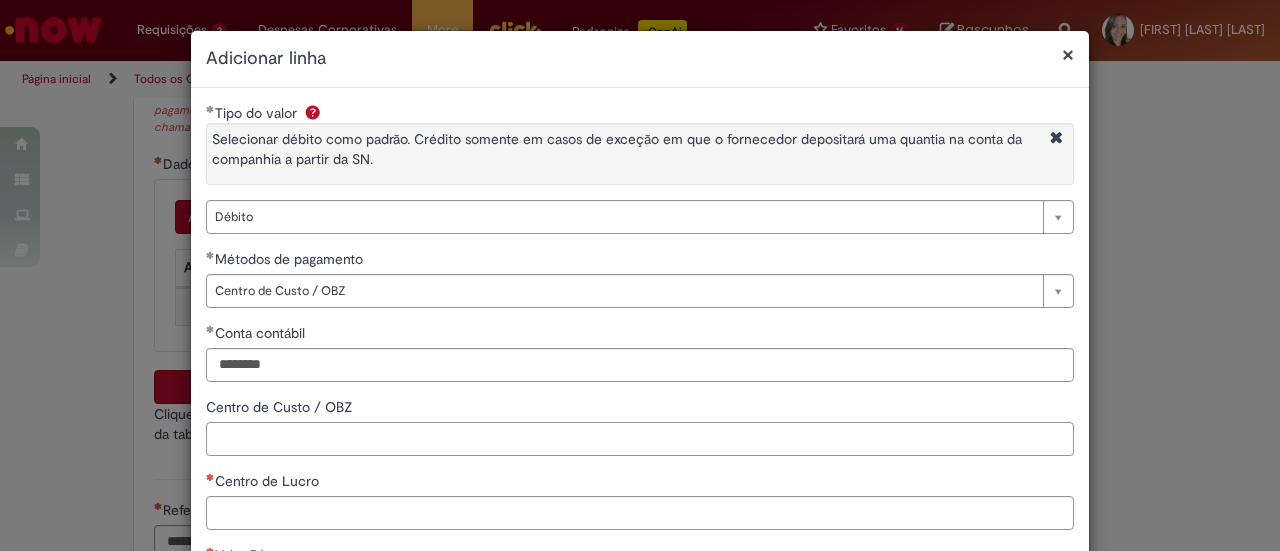 click on "Centro de Custo / OBZ" at bounding box center (640, 439) 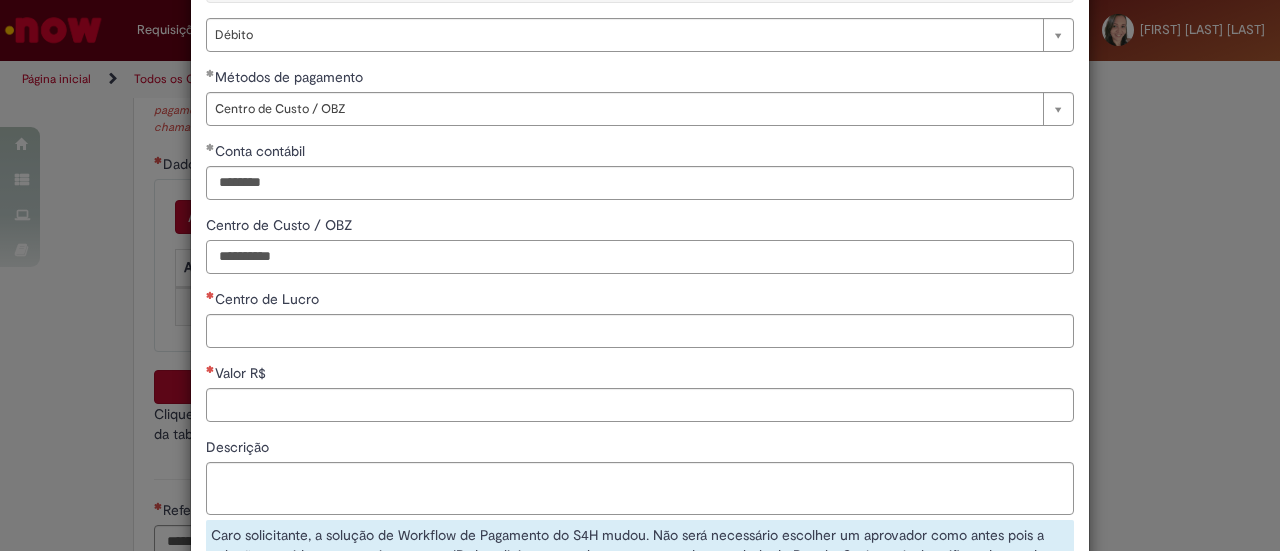 scroll, scrollTop: 200, scrollLeft: 0, axis: vertical 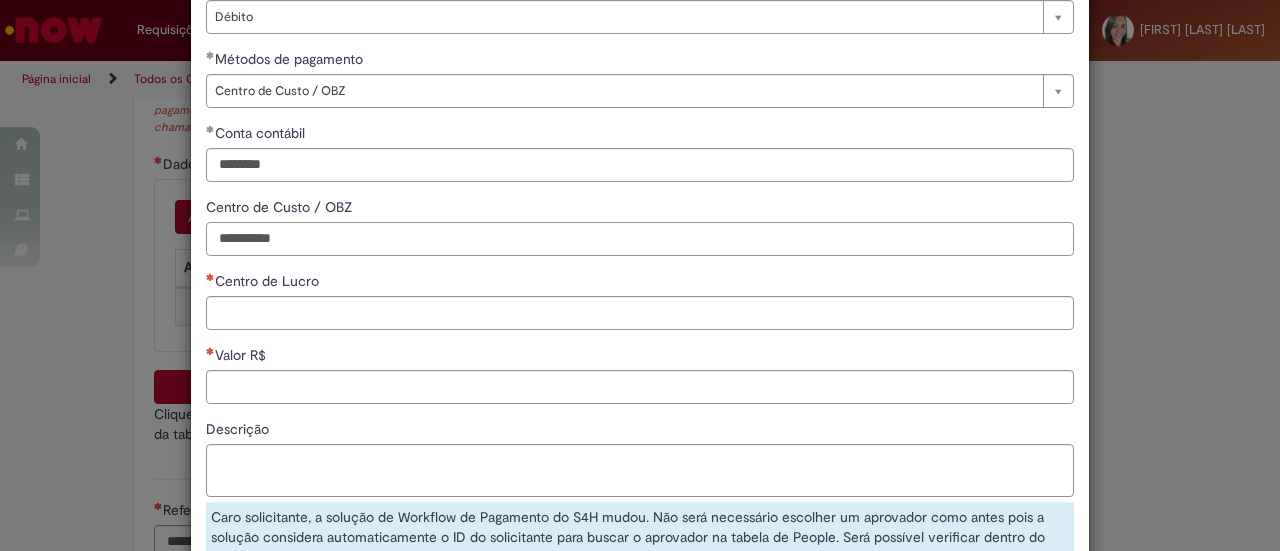 type on "**********" 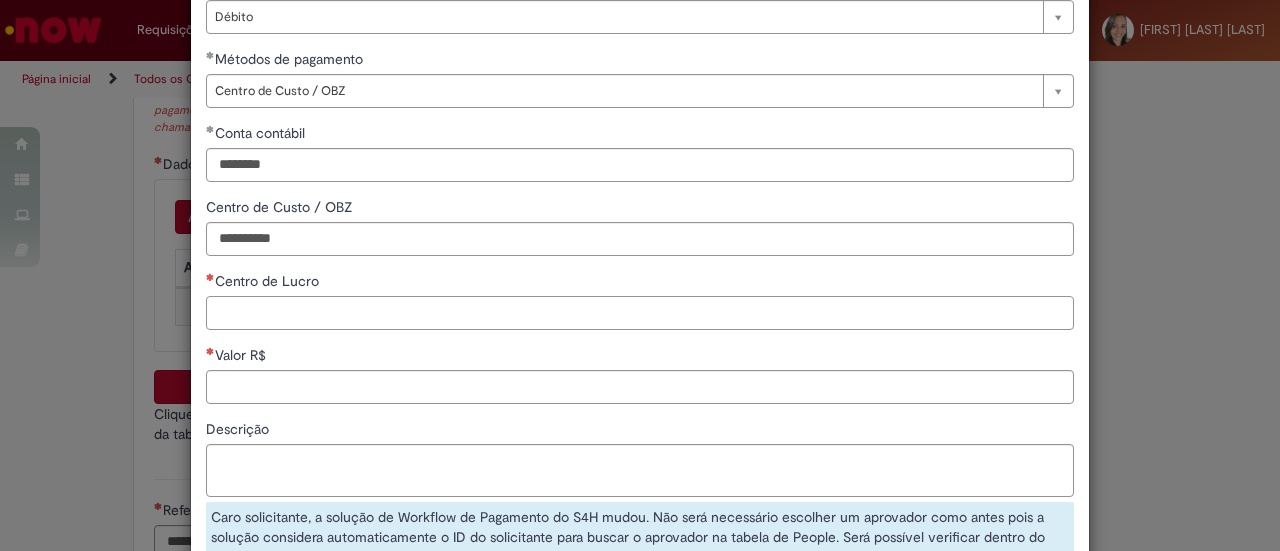 click on "Centro de Lucro" at bounding box center [640, 313] 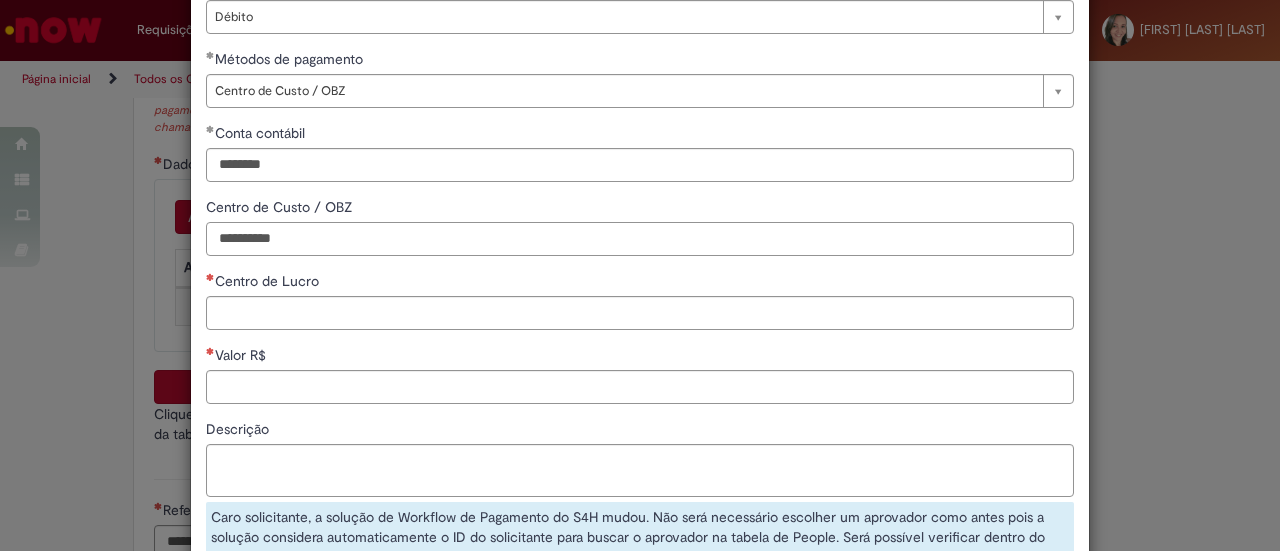 drag, startPoint x: 245, startPoint y: 238, endPoint x: 174, endPoint y: 242, distance: 71.11259 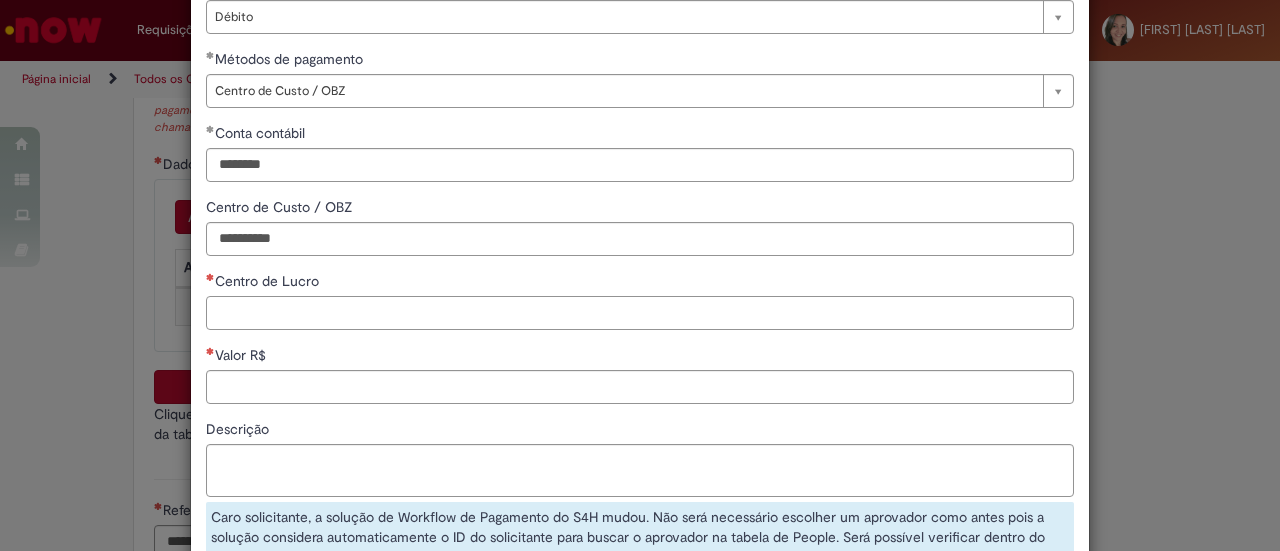 click on "Centro de Lucro" at bounding box center (640, 313) 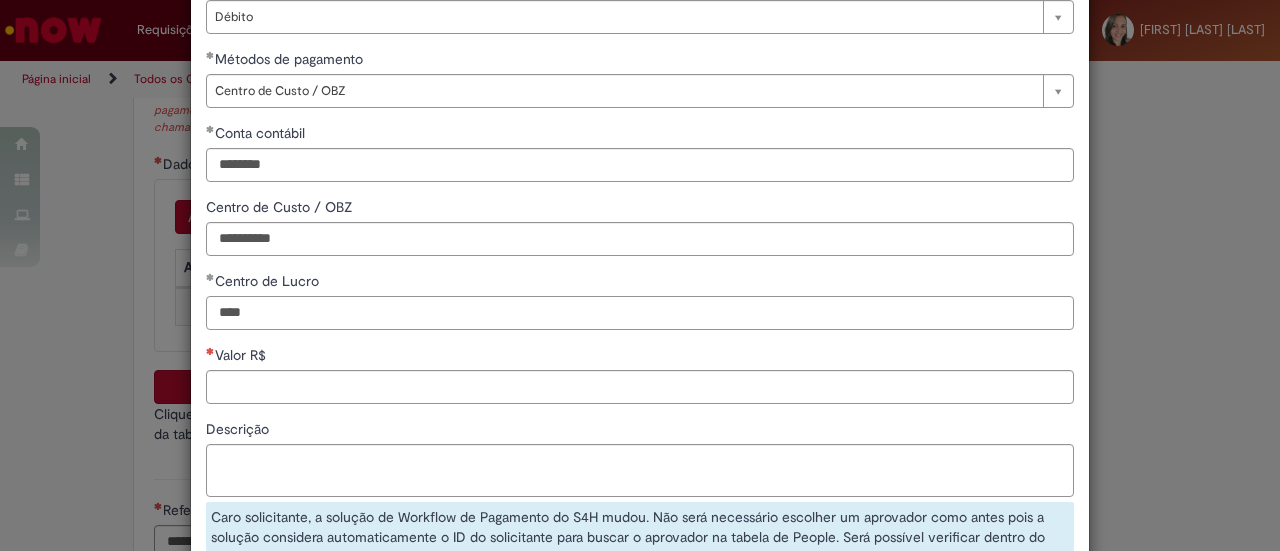 type on "****" 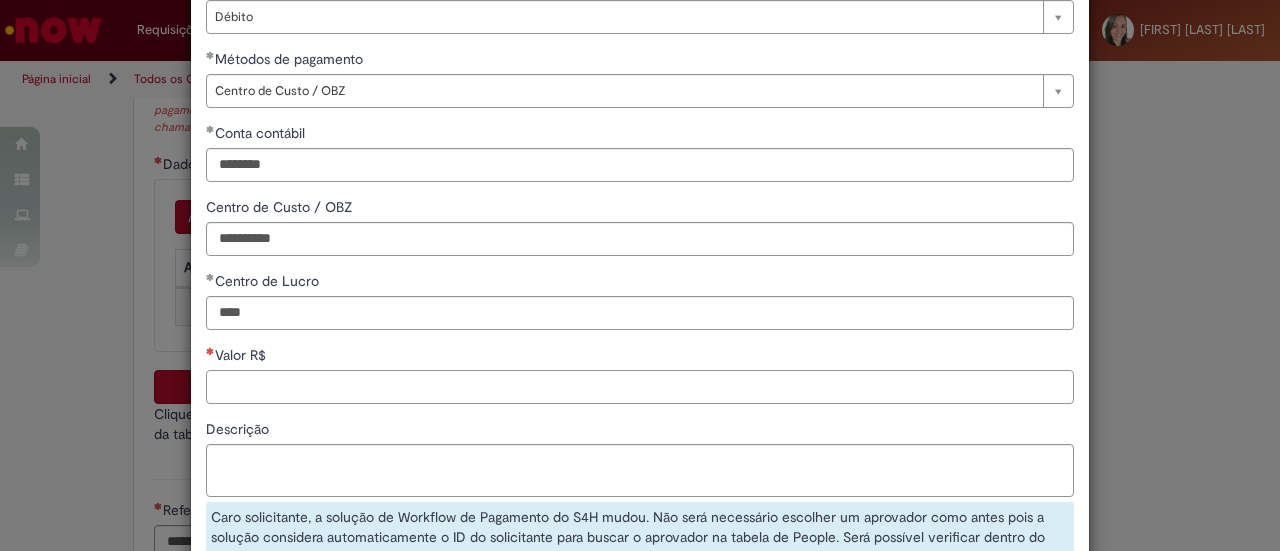 click on "Valor R$" at bounding box center (640, 387) 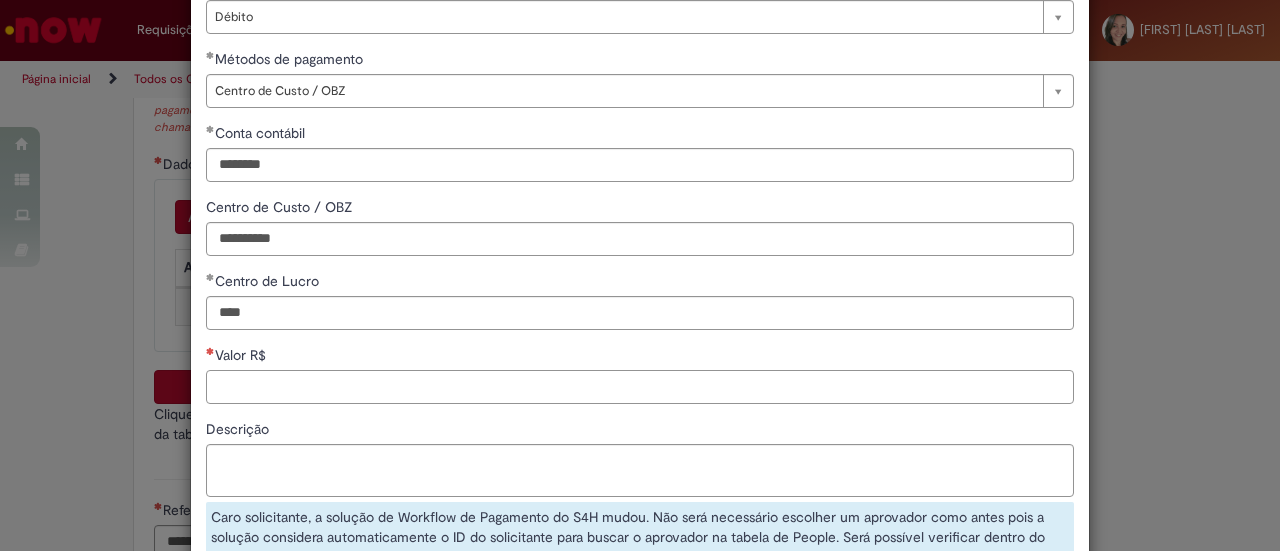 paste on "**********" 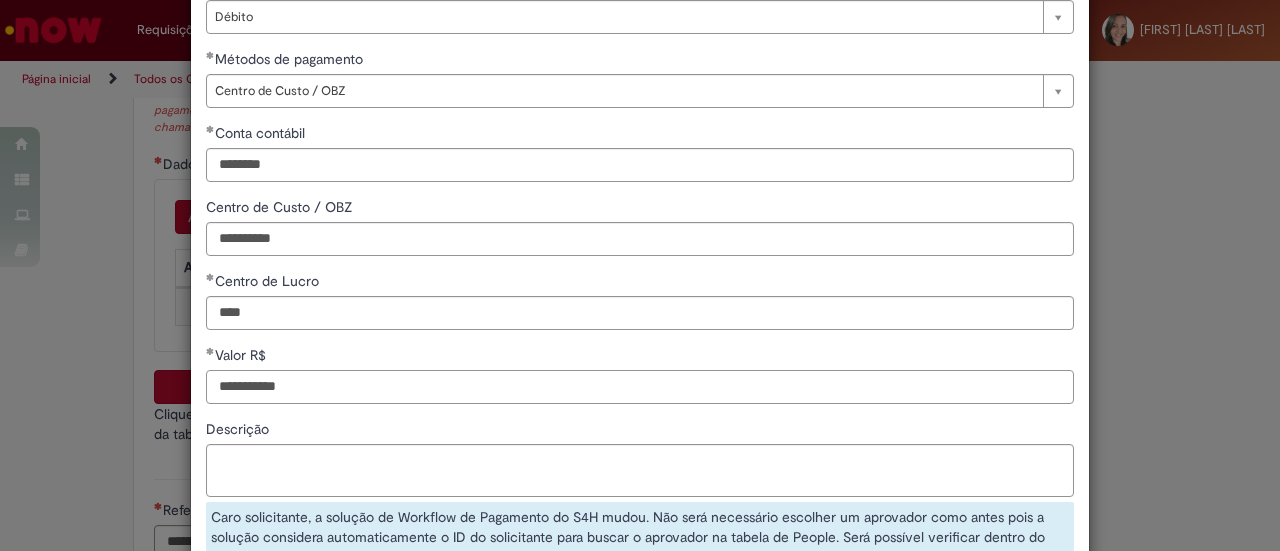type on "**********" 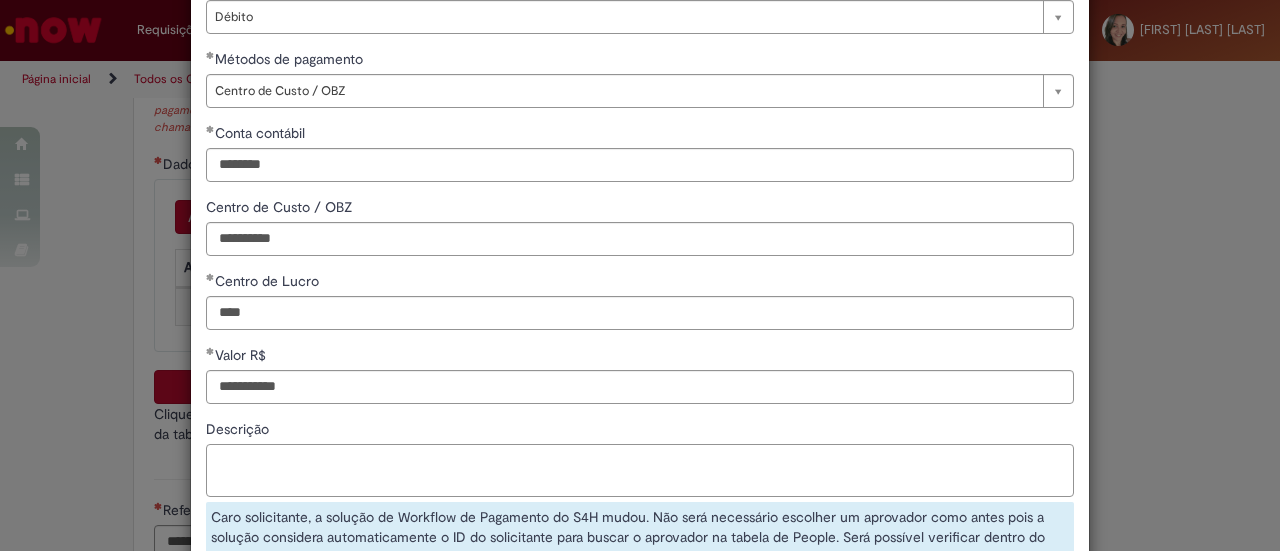 click on "Descrição" at bounding box center (640, 470) 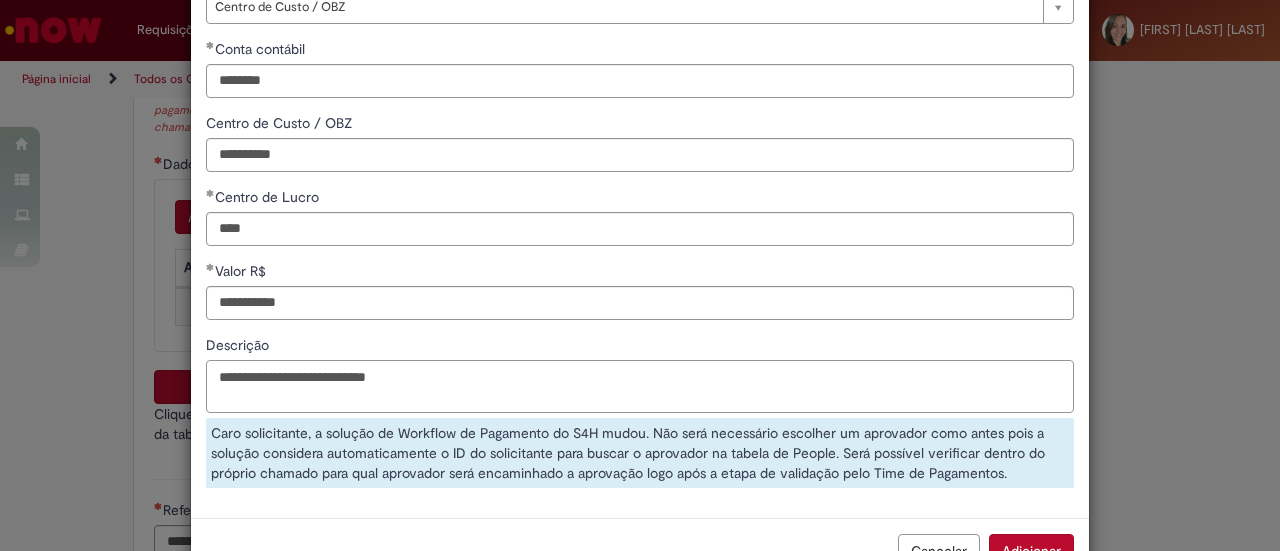 scroll, scrollTop: 345, scrollLeft: 0, axis: vertical 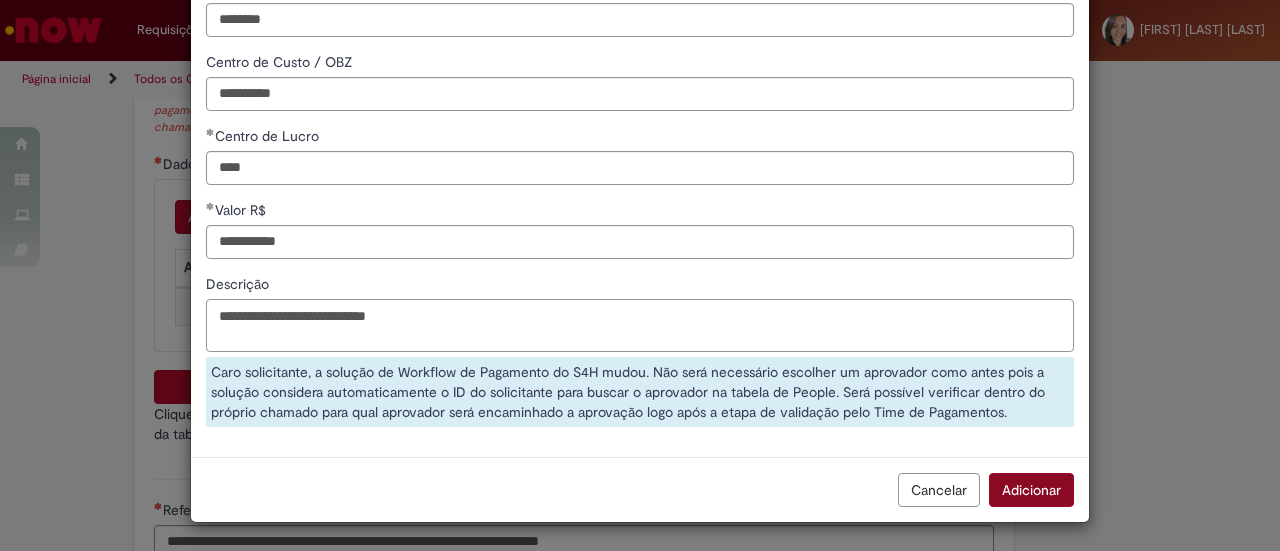 type on "**********" 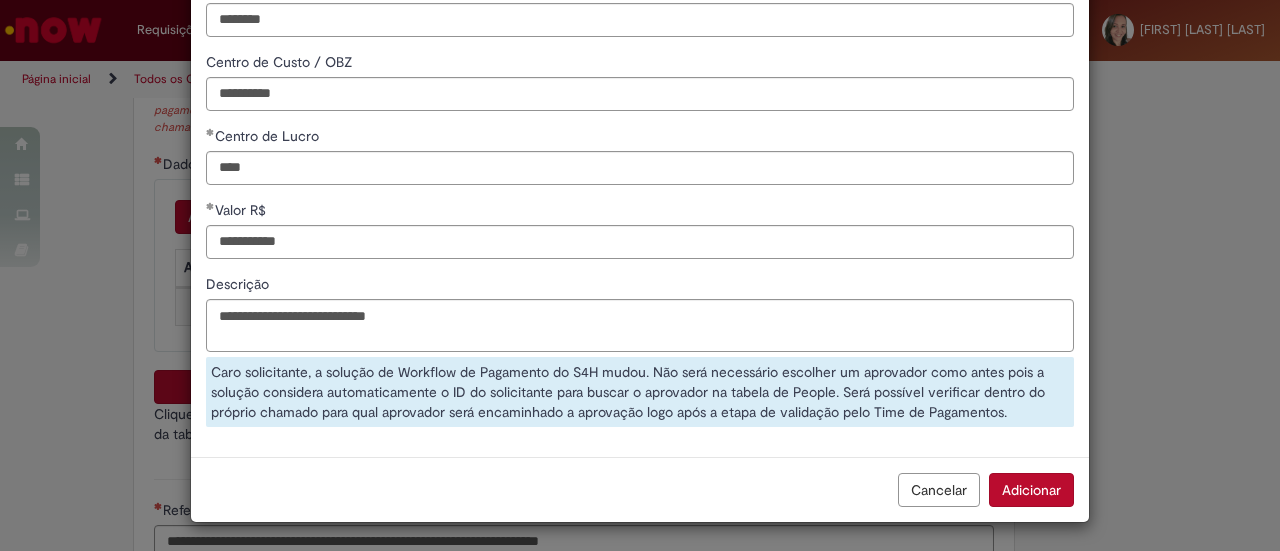 click on "Adicionar" at bounding box center [1031, 490] 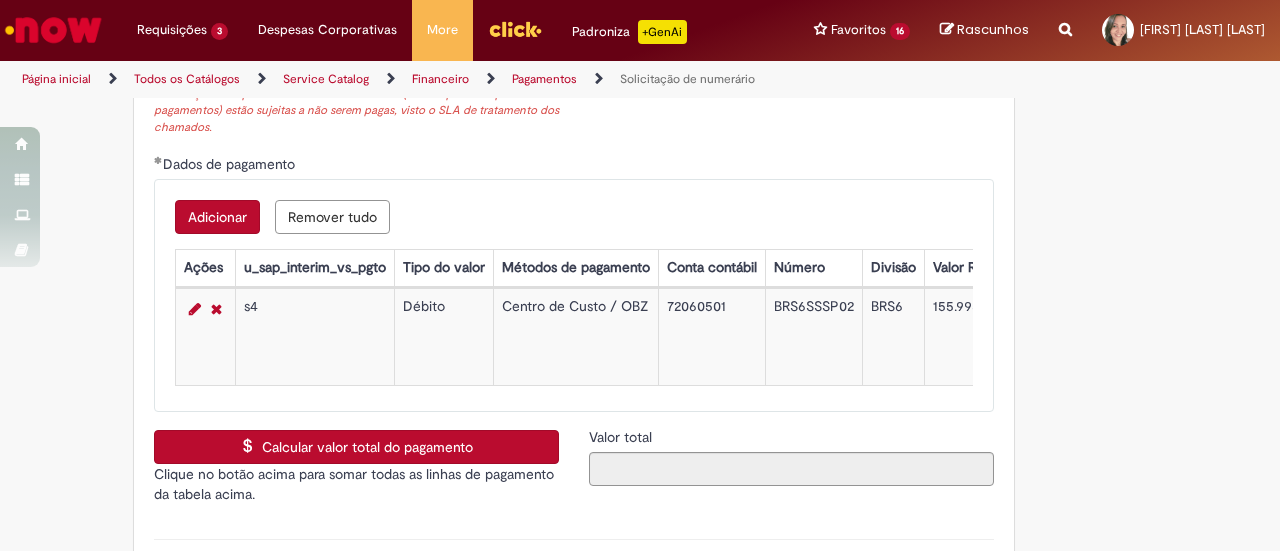 scroll, scrollTop: 270, scrollLeft: 0, axis: vertical 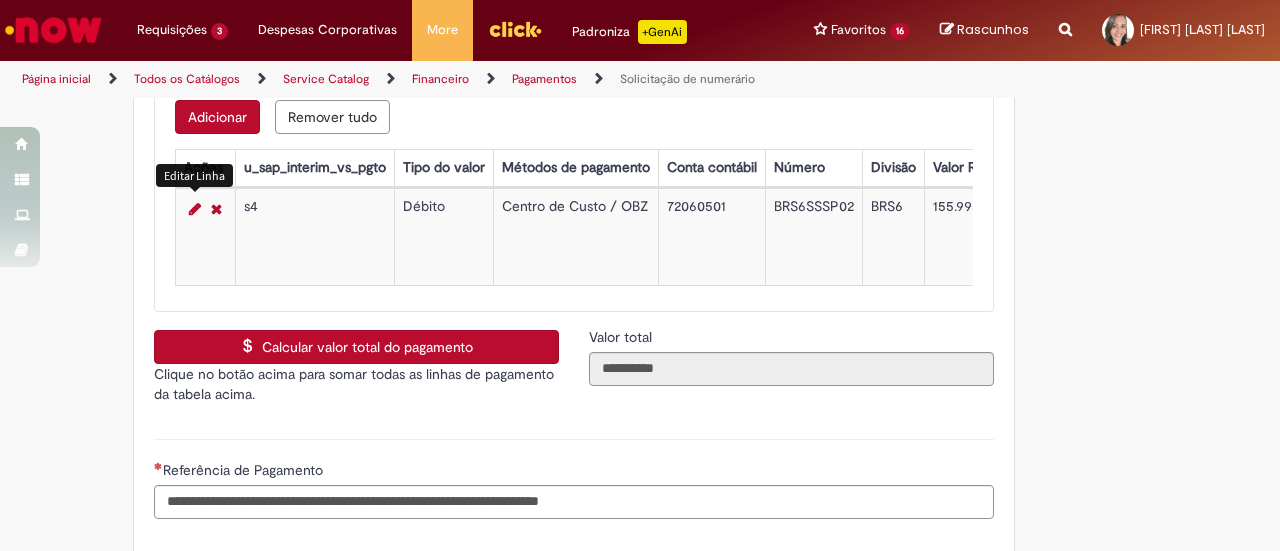 click at bounding box center [195, 209] 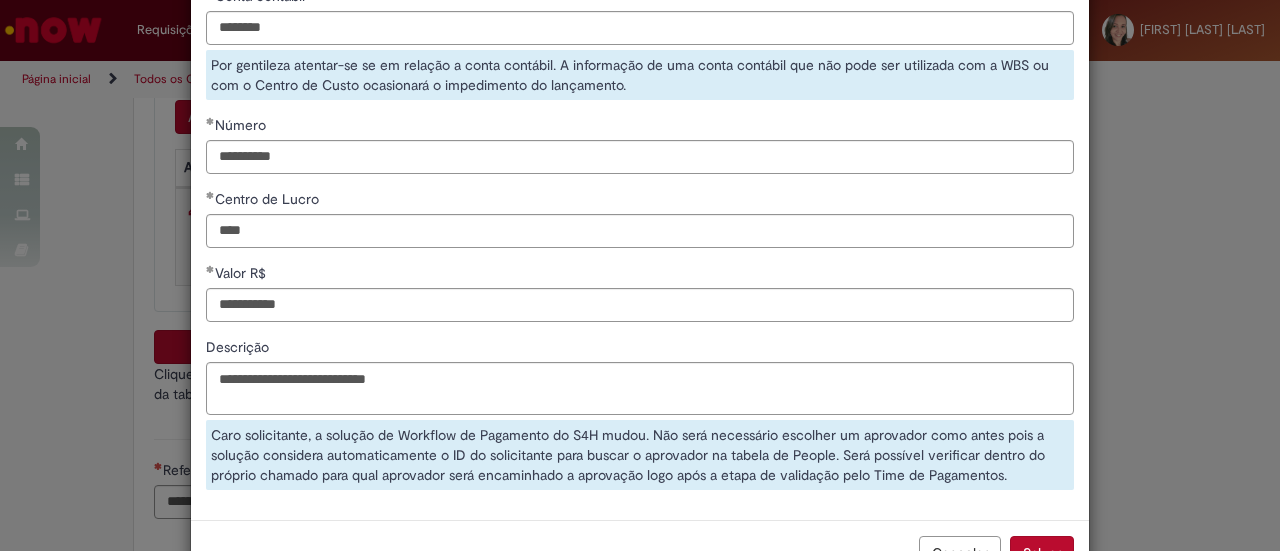 scroll, scrollTop: 400, scrollLeft: 0, axis: vertical 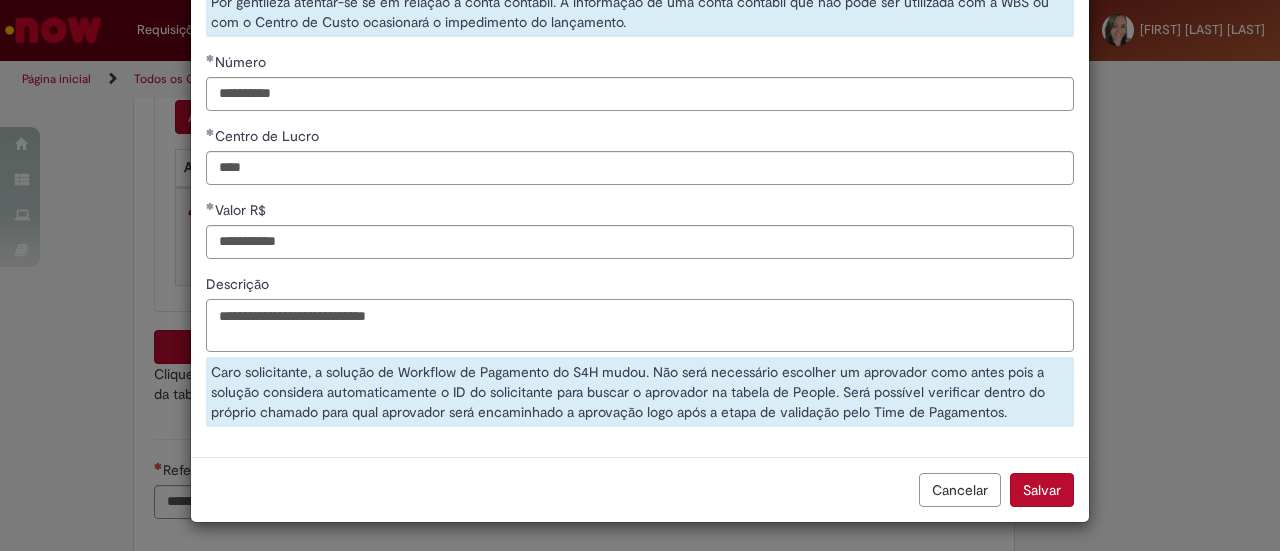 drag, startPoint x: 455, startPoint y: 319, endPoint x: 133, endPoint y: 319, distance: 322 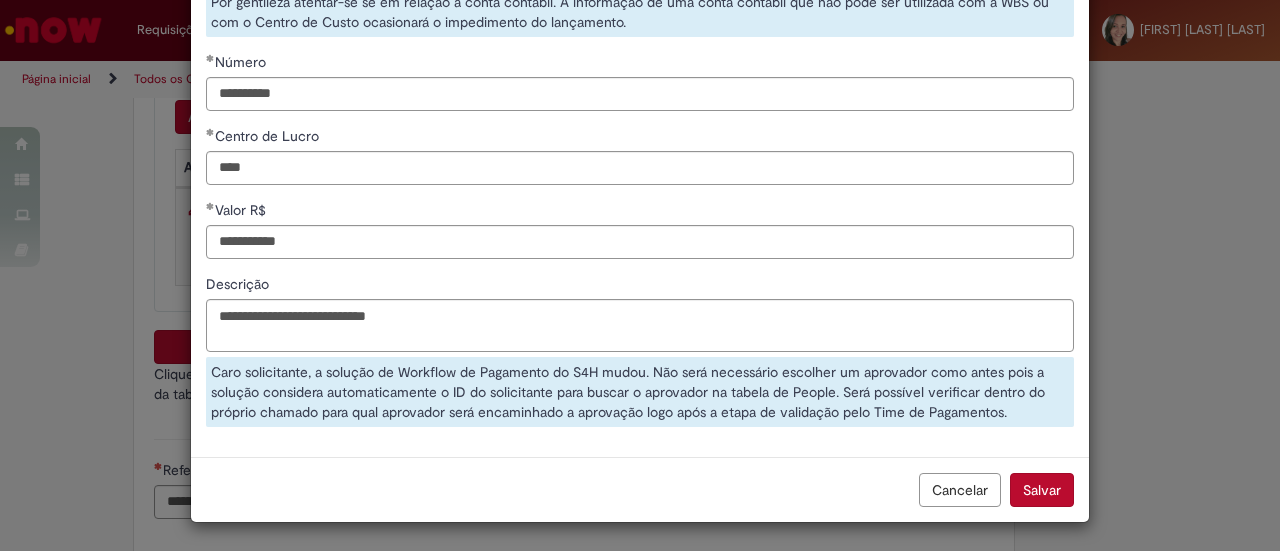 click on "Salvar" at bounding box center (1042, 490) 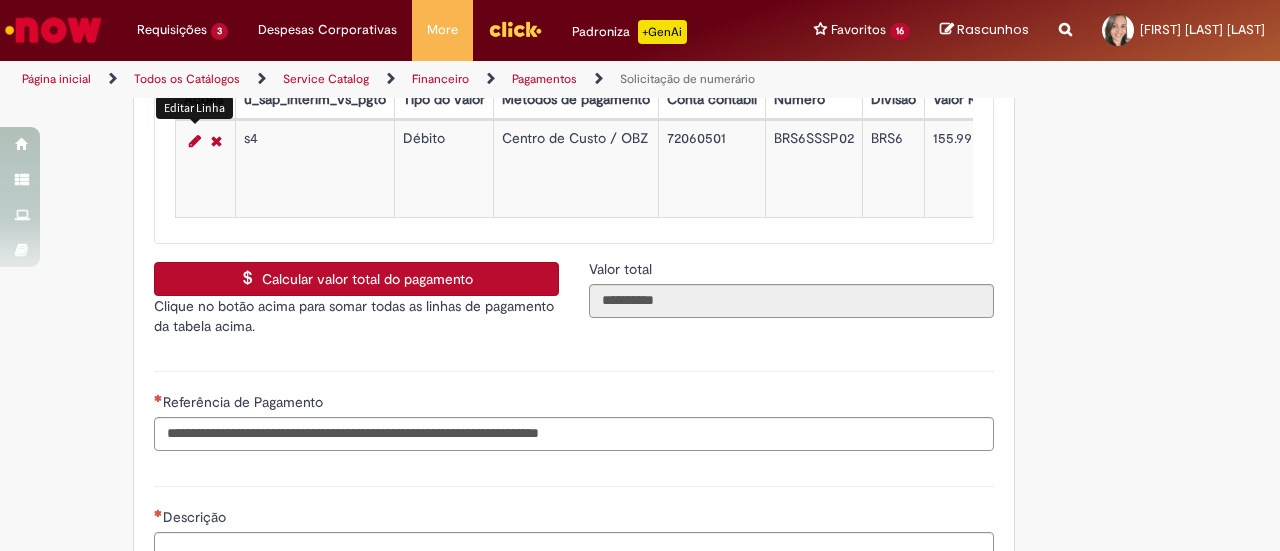 scroll, scrollTop: 3400, scrollLeft: 0, axis: vertical 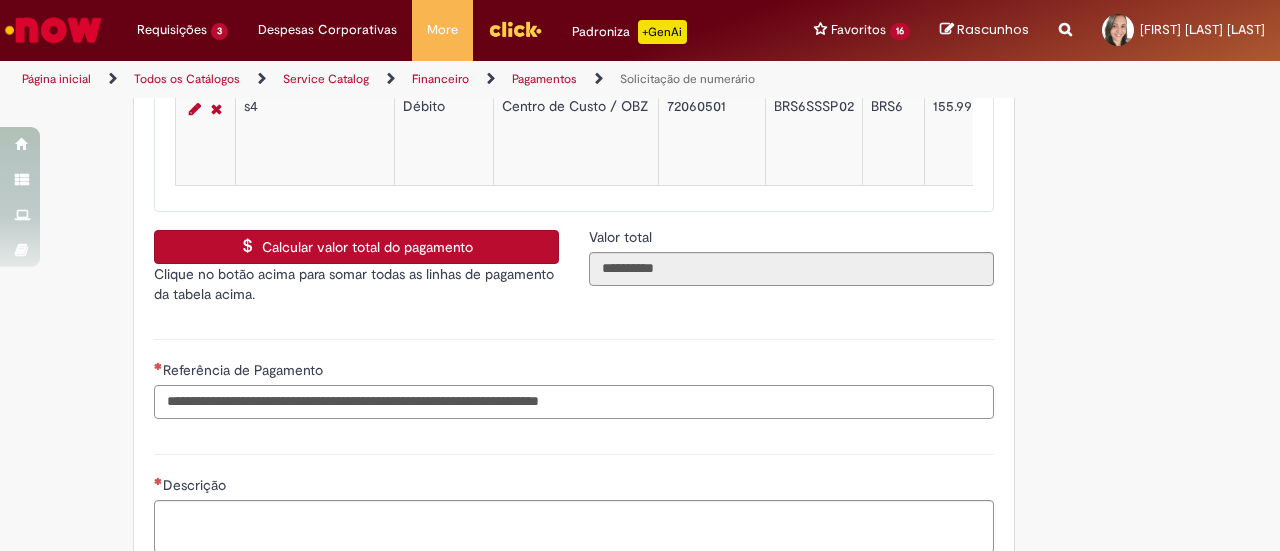 click on "Referência de Pagamento" at bounding box center (574, 402) 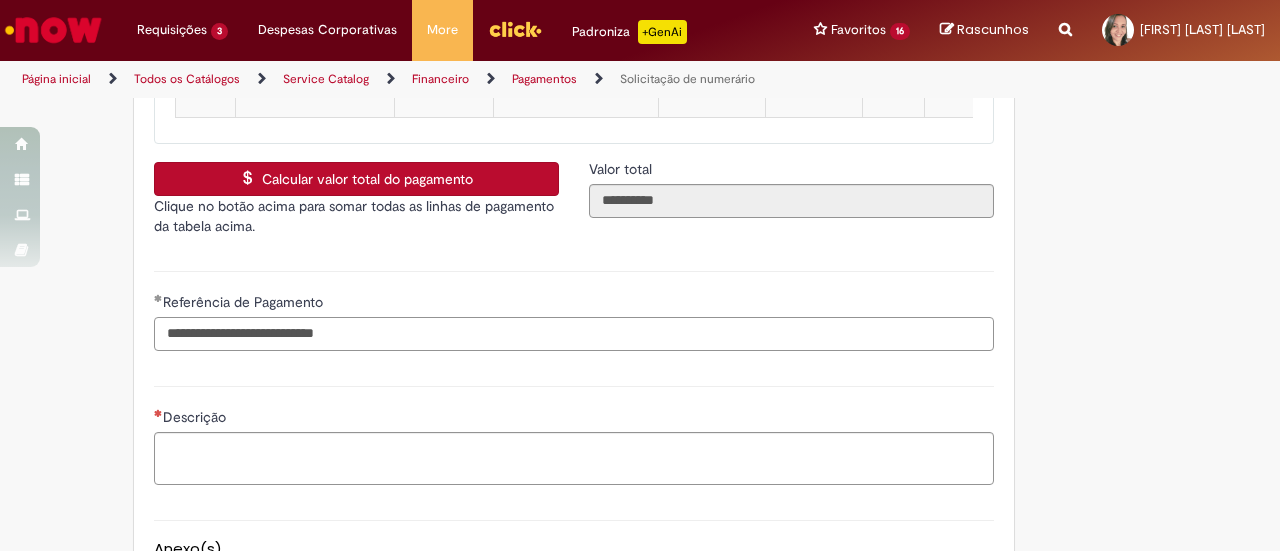 scroll, scrollTop: 3500, scrollLeft: 0, axis: vertical 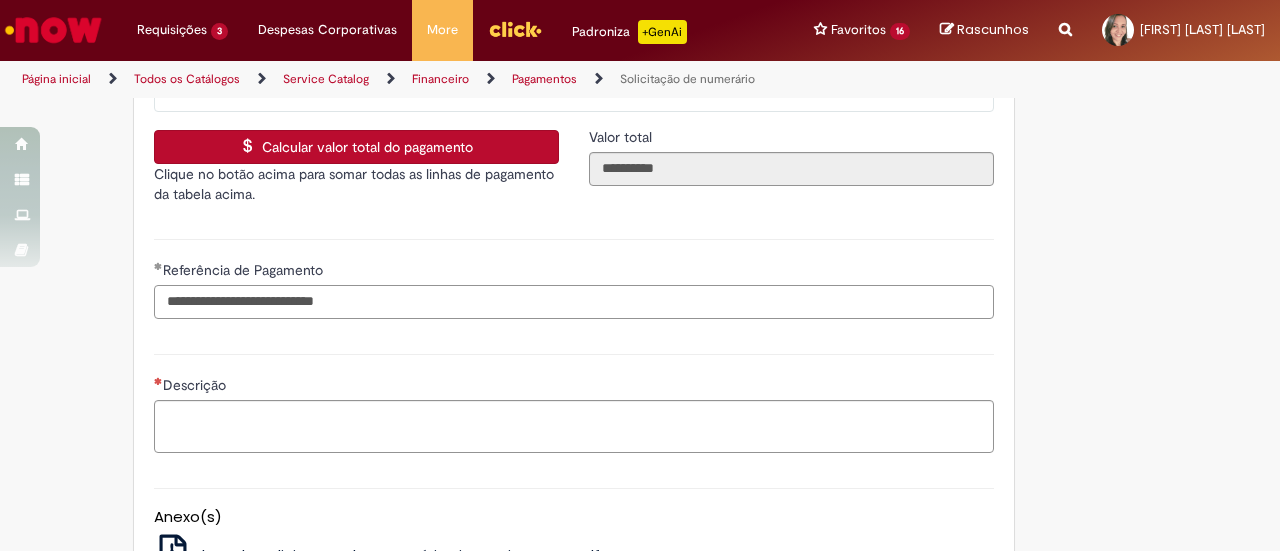 type on "**********" 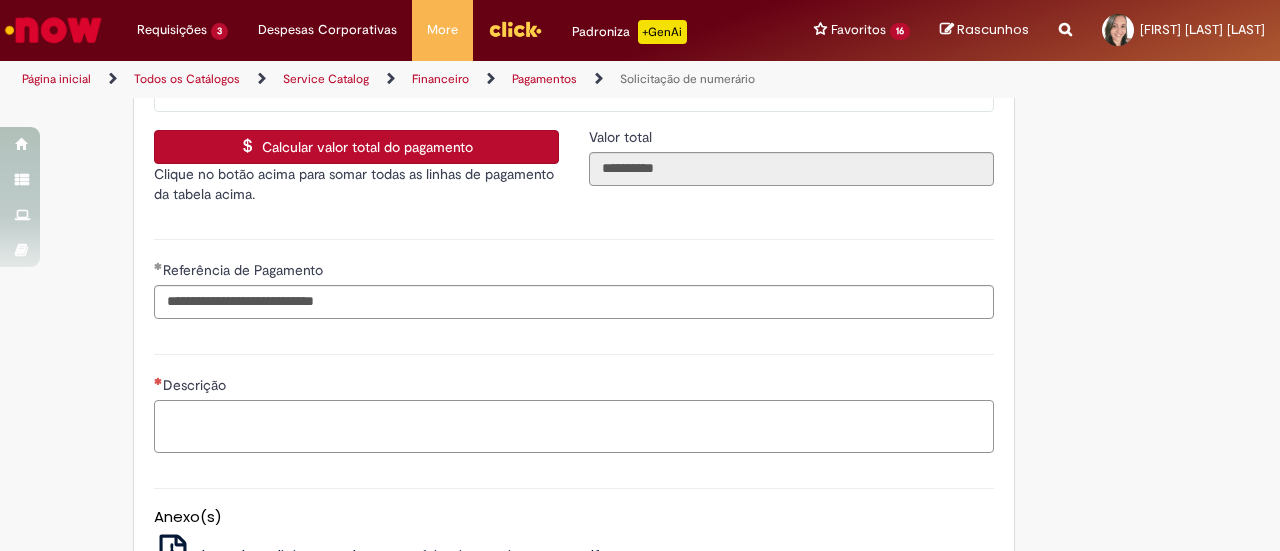 click on "Descrição" at bounding box center (574, 426) 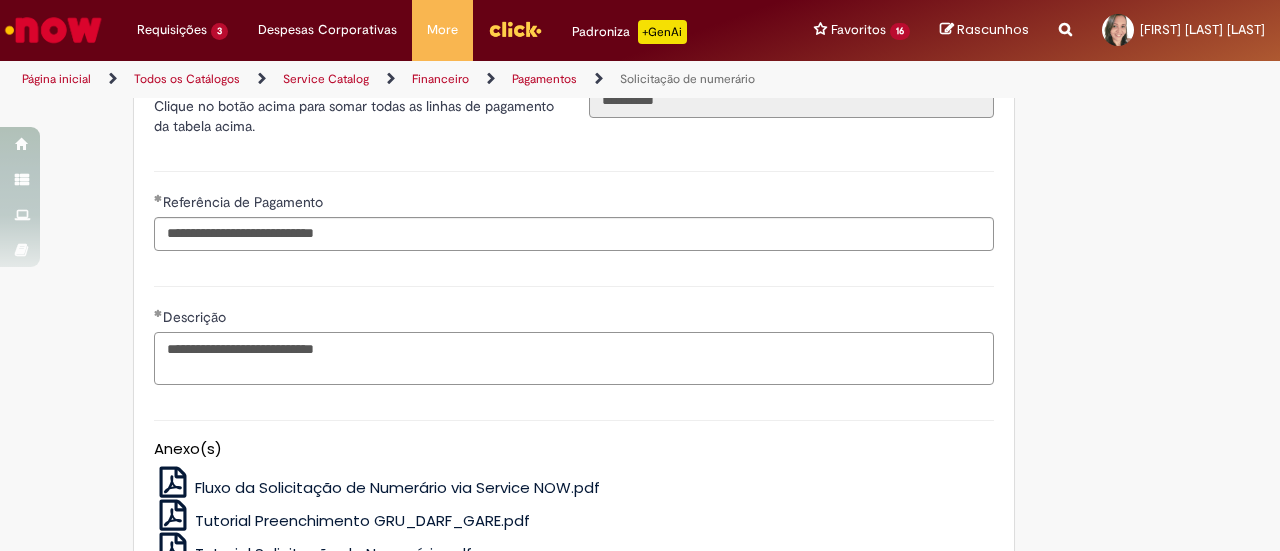 scroll, scrollTop: 3600, scrollLeft: 0, axis: vertical 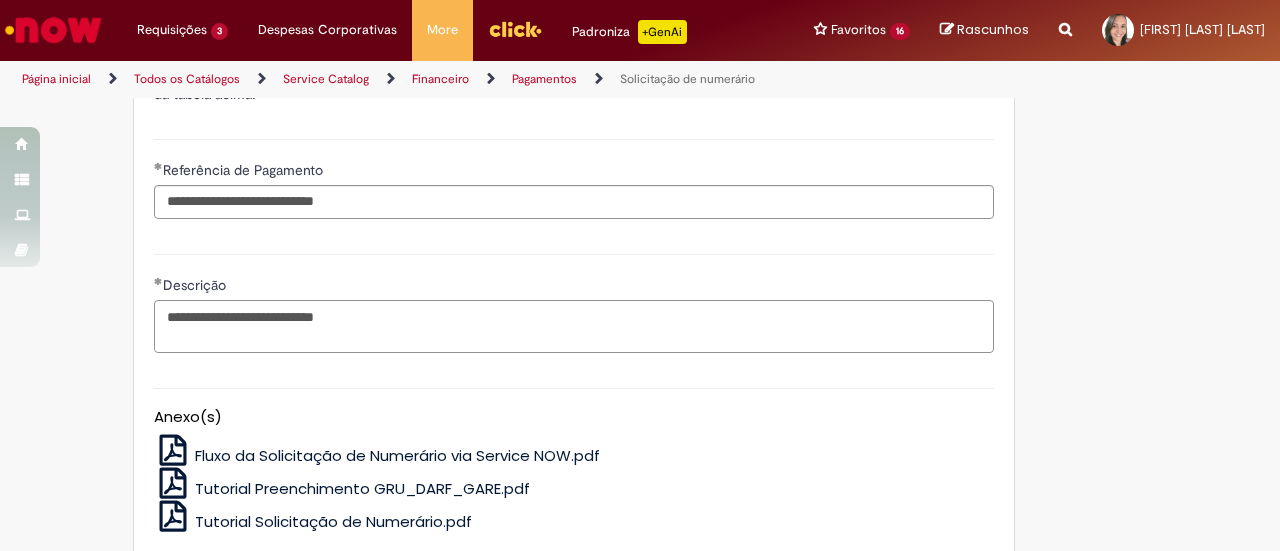 type on "**********" 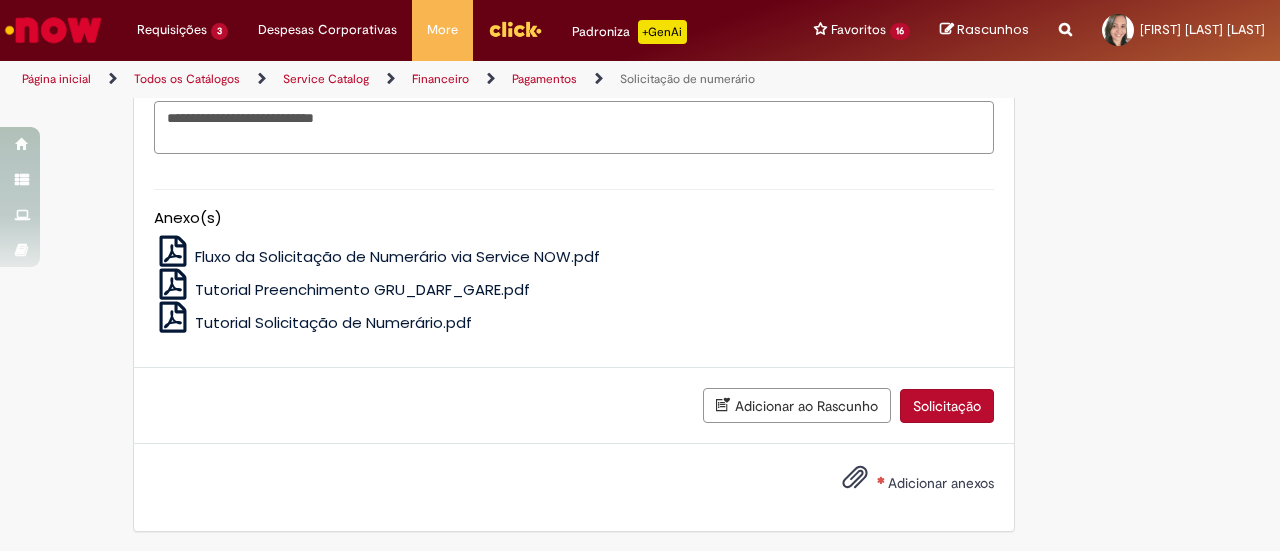 scroll, scrollTop: 3806, scrollLeft: 0, axis: vertical 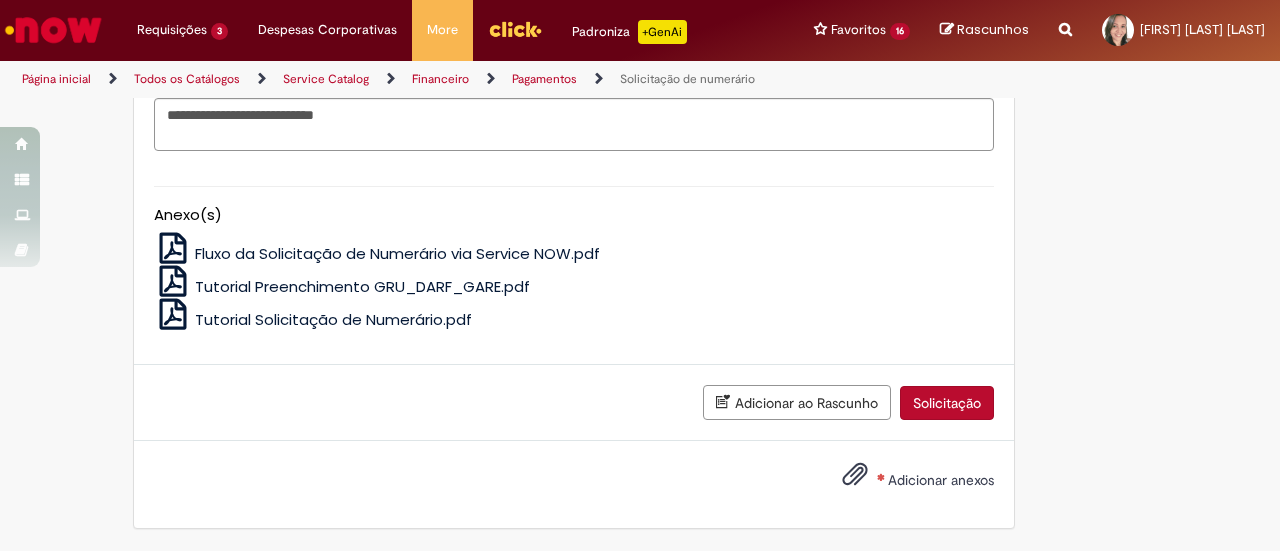 click on "Adicionar anexos" at bounding box center (903, 481) 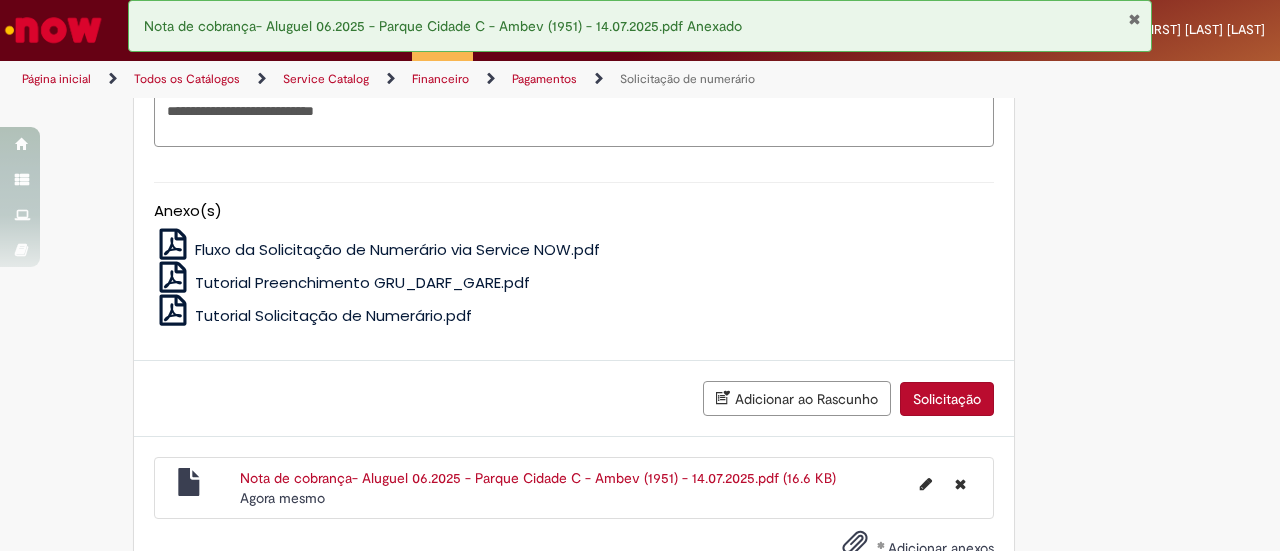 click on "Solicitação" at bounding box center [947, 399] 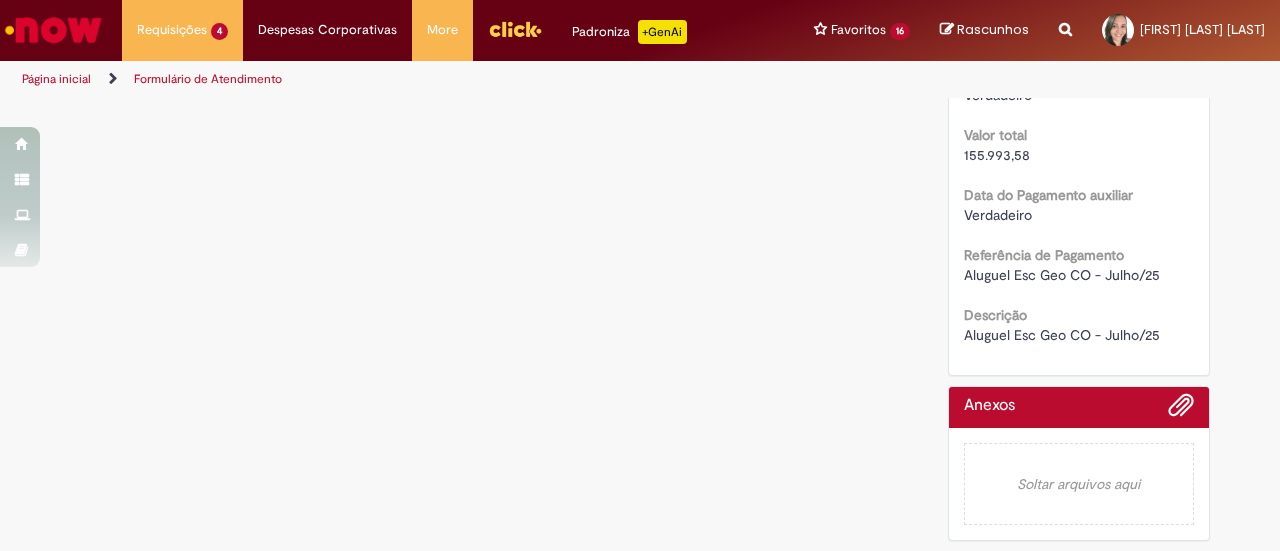 scroll, scrollTop: 0, scrollLeft: 0, axis: both 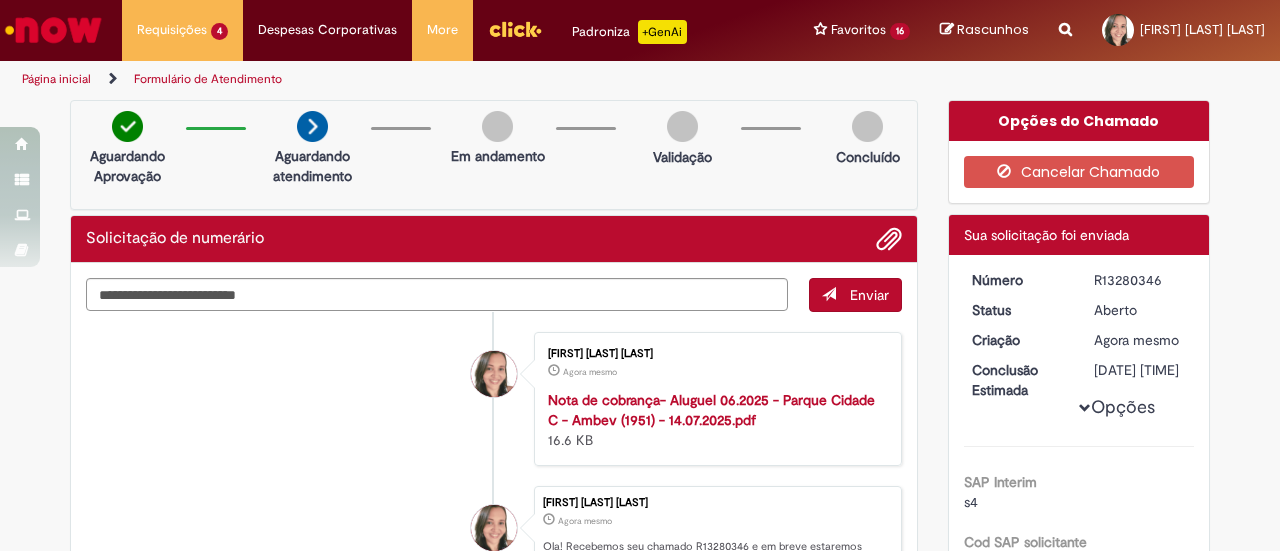drag, startPoint x: 1168, startPoint y: 279, endPoint x: 1091, endPoint y: 280, distance: 77.00649 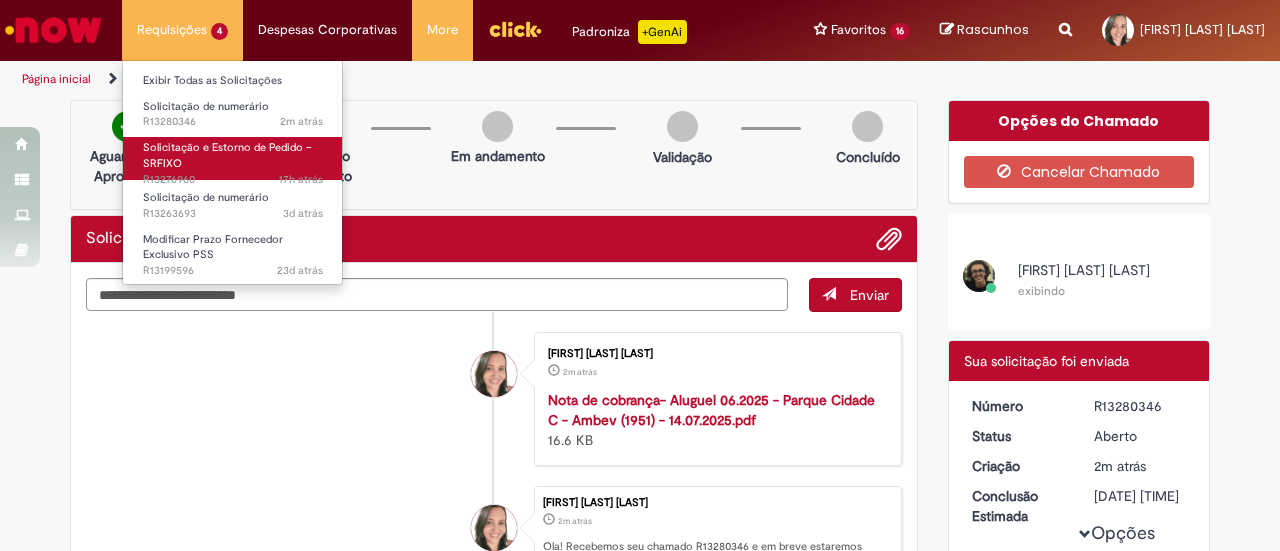click on "Solicitação e Estorno de Pedido – SRFIXO
17h atrás 17 horas atrás  R13276960" at bounding box center (233, 158) 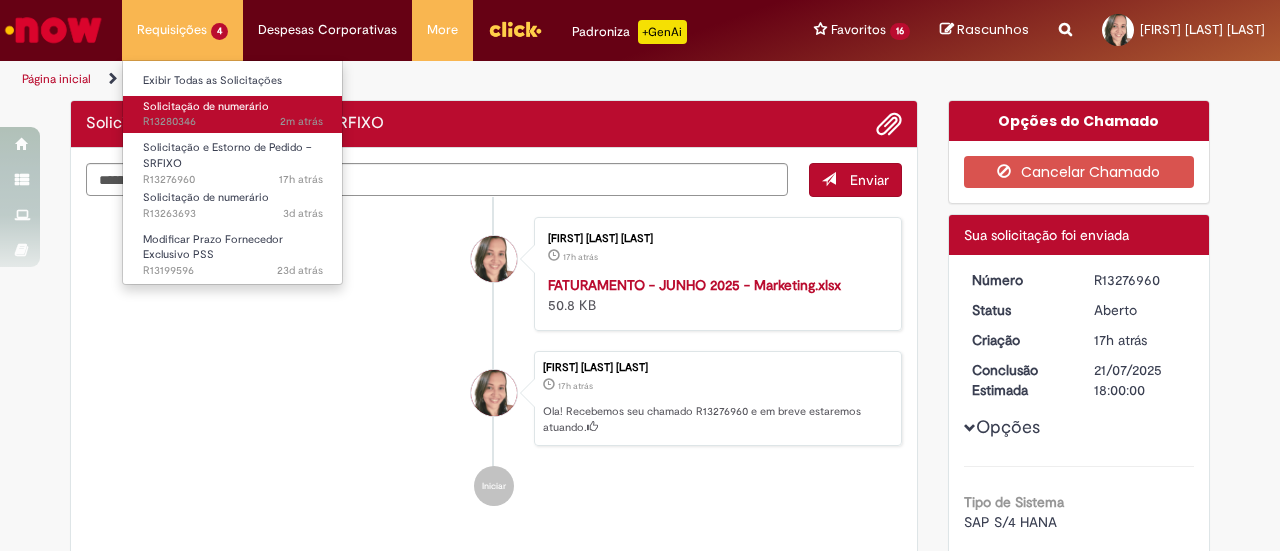 click on "2m atrás 2 minutos atrás R13280346" at bounding box center (233, 122) 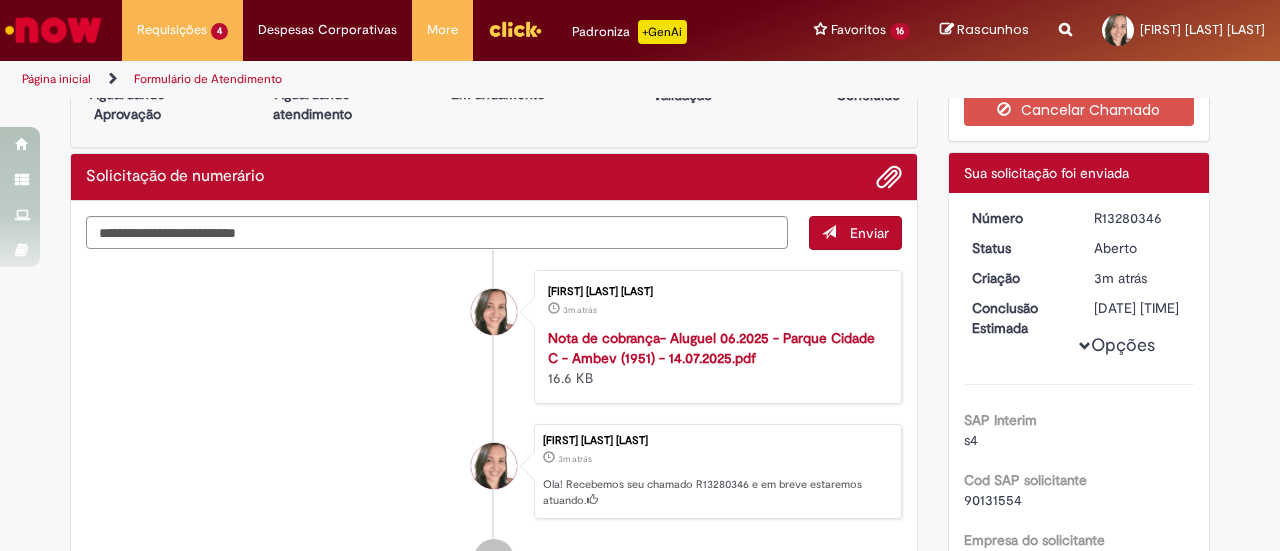 scroll, scrollTop: 0, scrollLeft: 0, axis: both 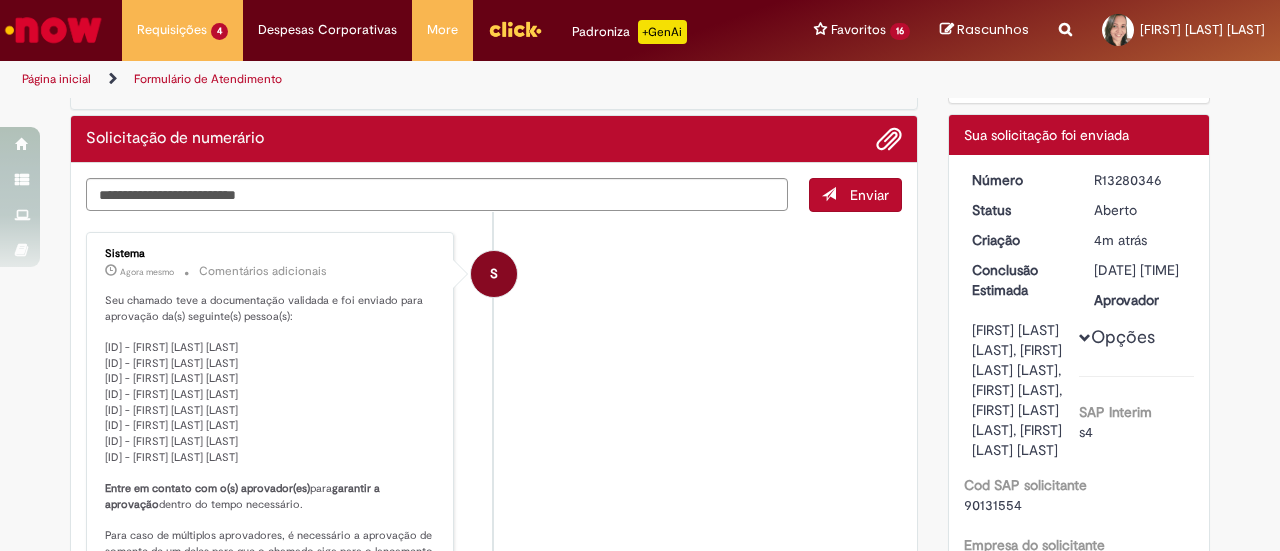 drag, startPoint x: 1160, startPoint y: 179, endPoint x: 1086, endPoint y: 177, distance: 74.02702 